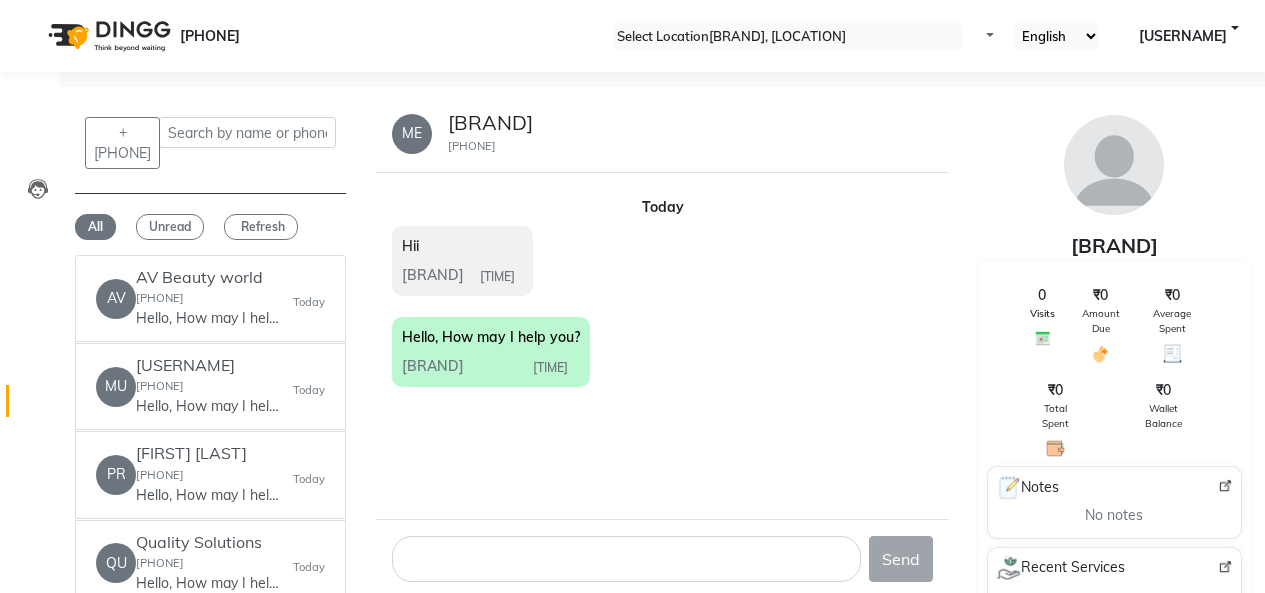 scroll, scrollTop: 0, scrollLeft: 0, axis: both 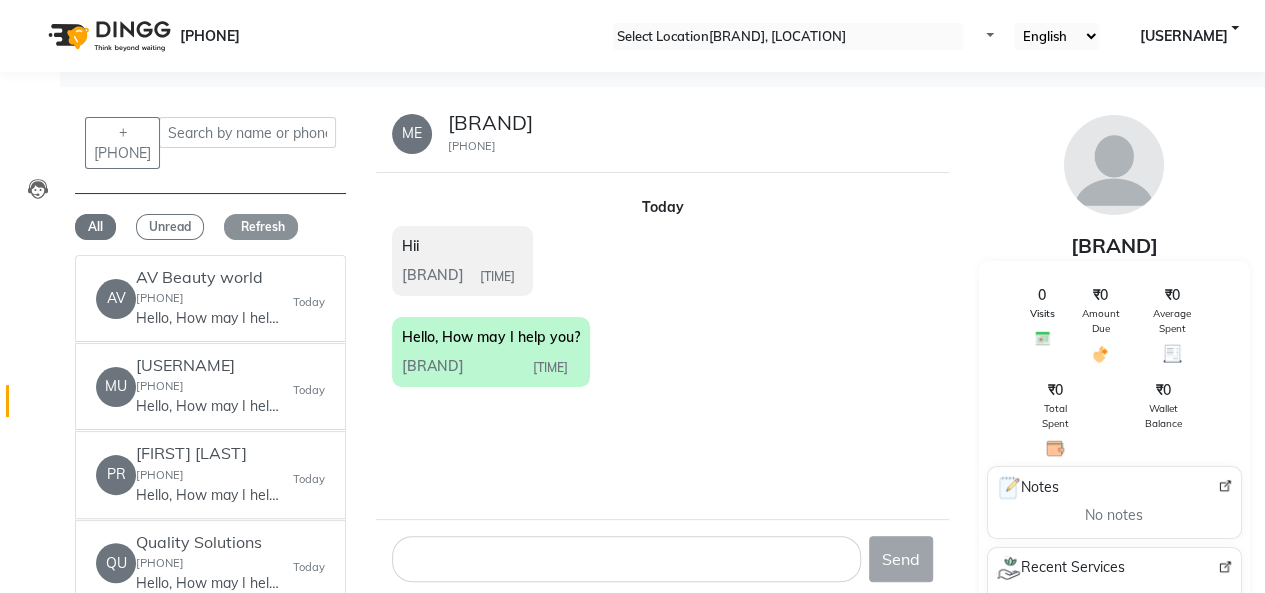 click on "Refresh" at bounding box center (261, 227) 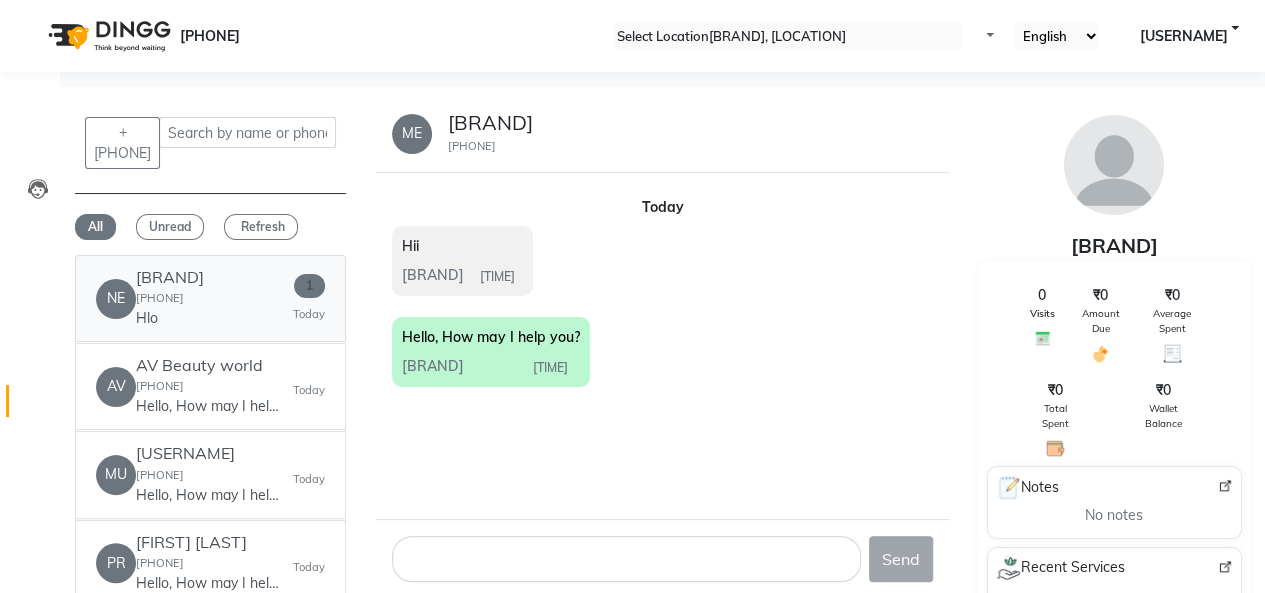 click on "New look hair cutting" at bounding box center (170, 277) 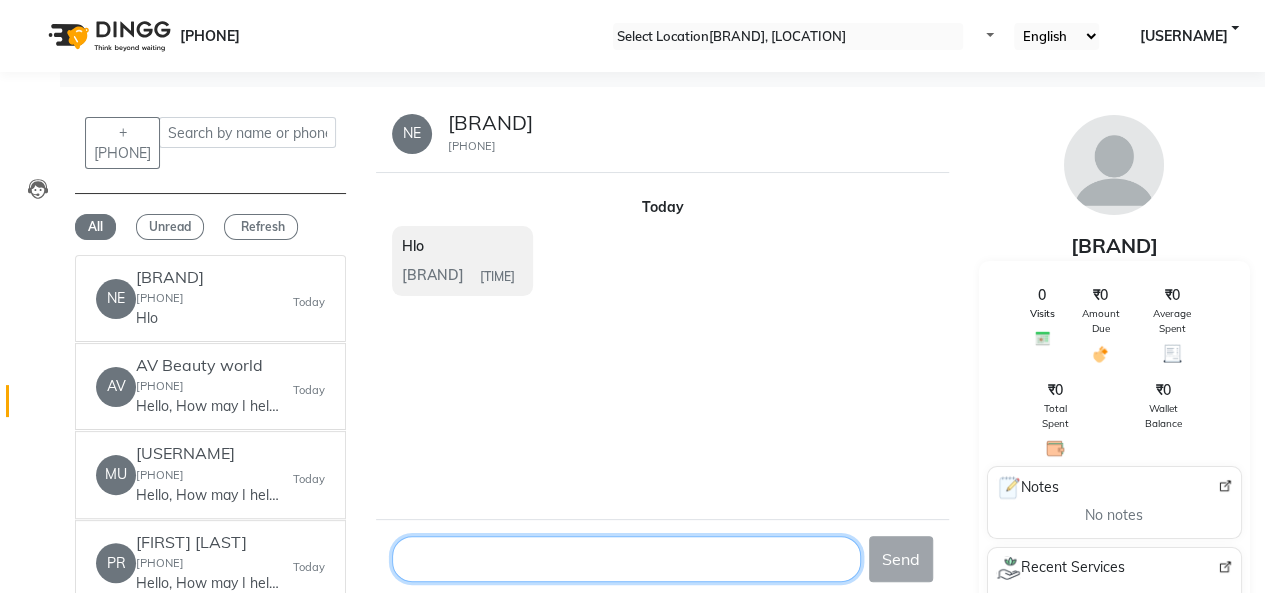 click at bounding box center (626, 559) 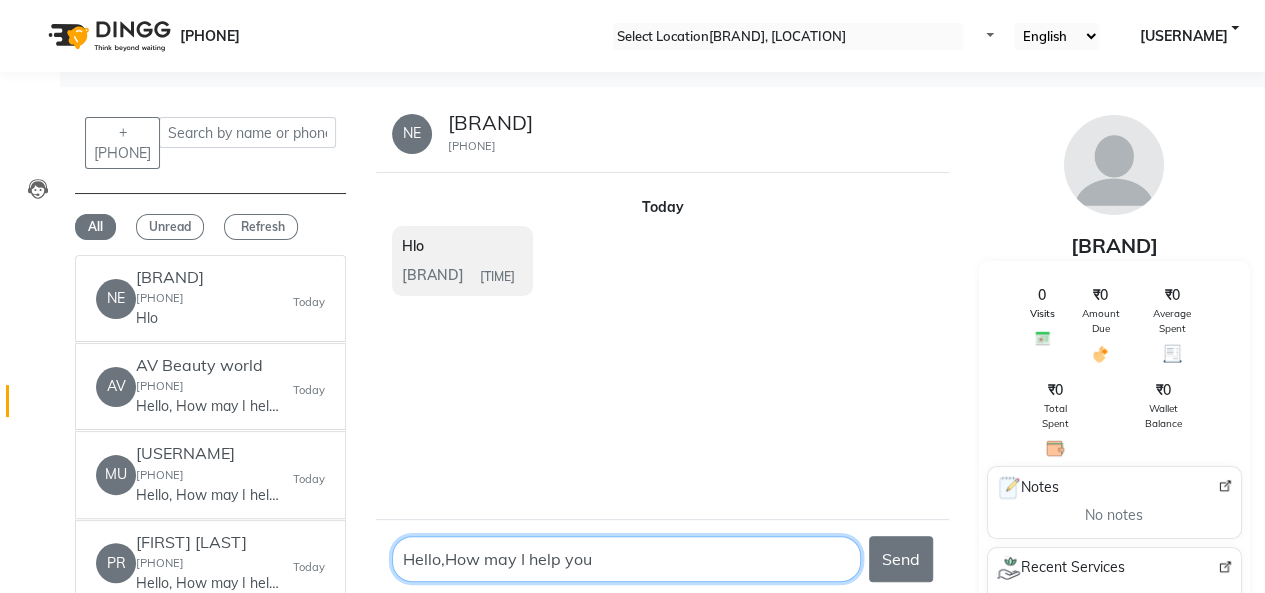click at bounding box center [626, 559] 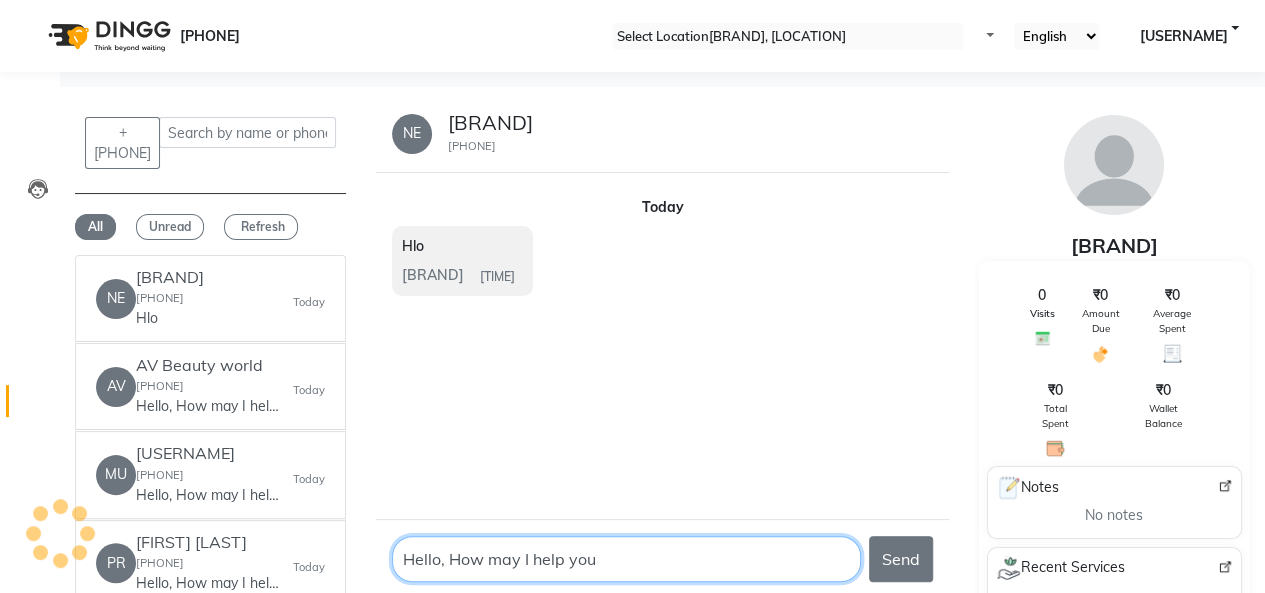 click at bounding box center [626, 559] 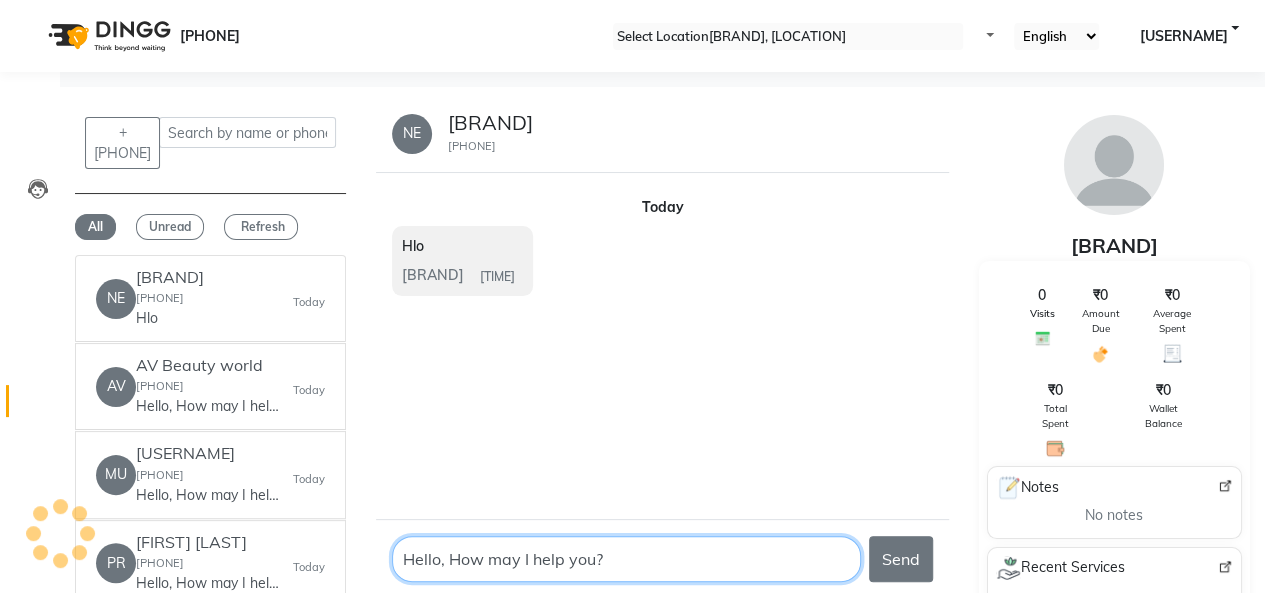 drag, startPoint x: 611, startPoint y: 556, endPoint x: 404, endPoint y: 566, distance: 207.24141 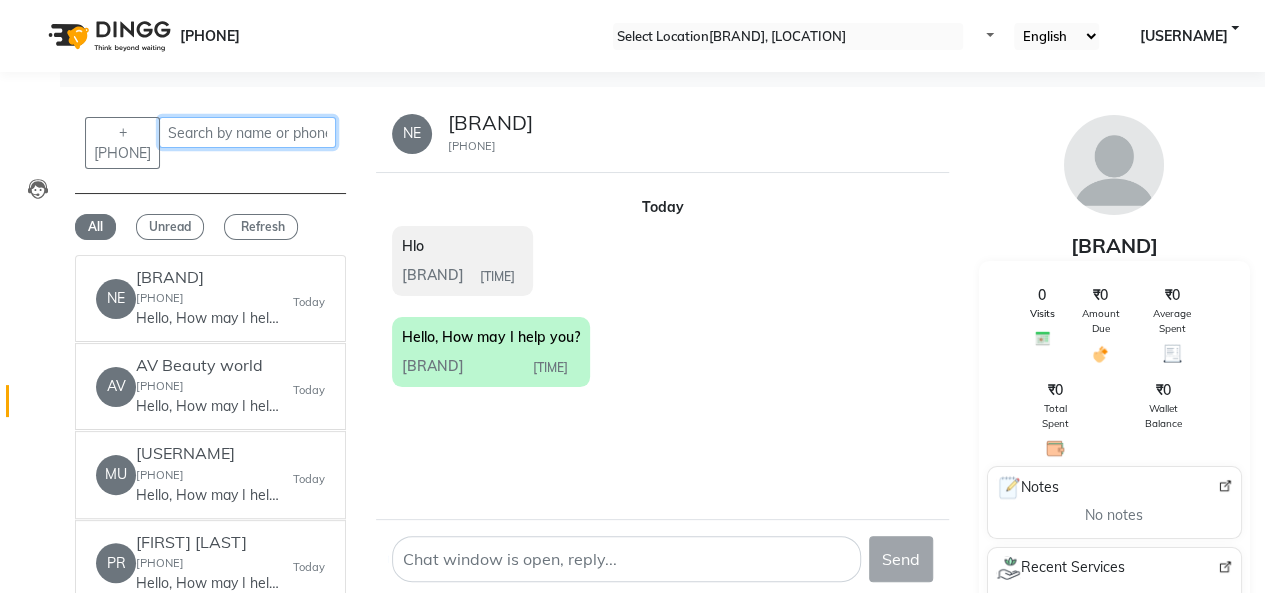click at bounding box center [247, 132] 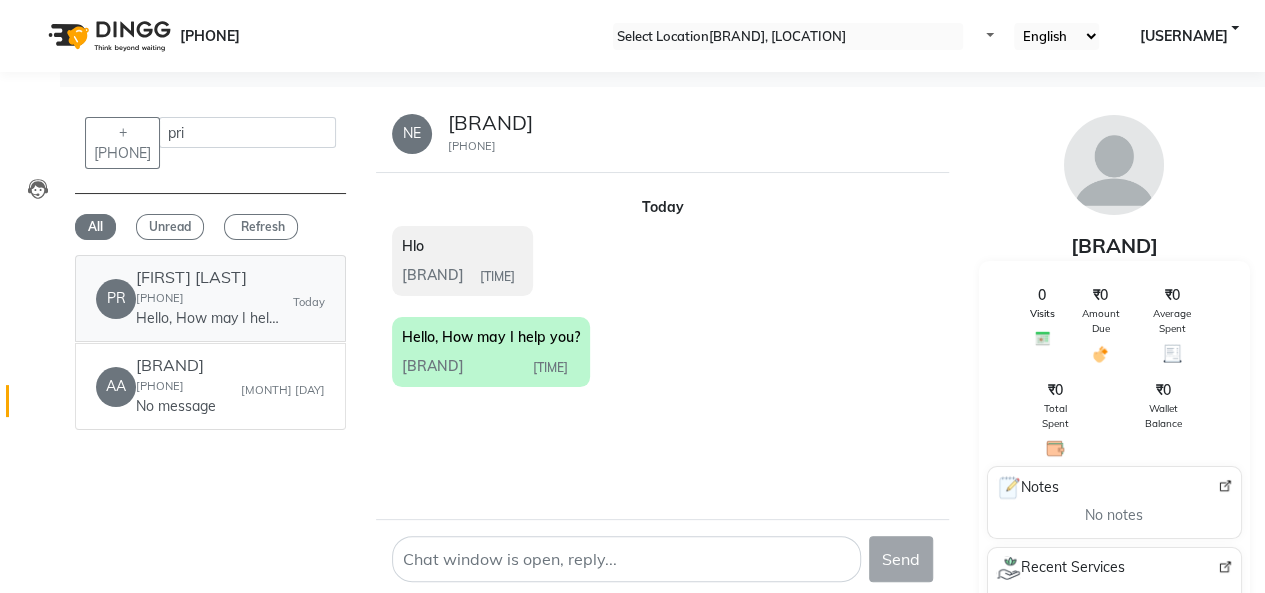 click on "Hello, How may I help you?" at bounding box center (211, 318) 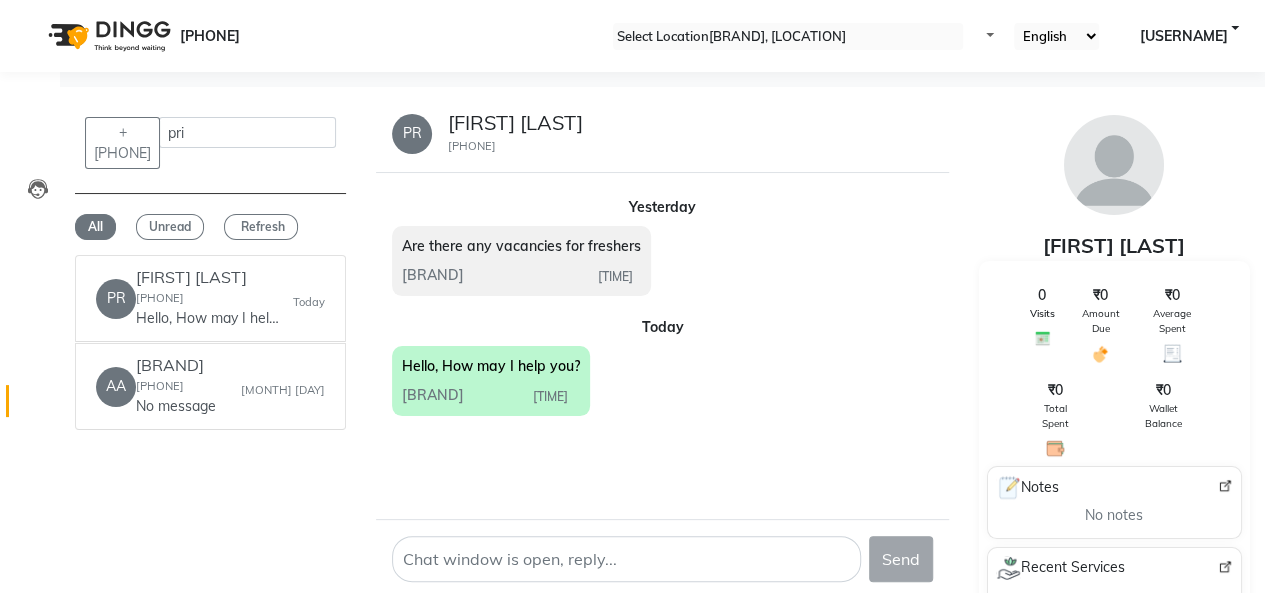 click at bounding box center (1225, 486) 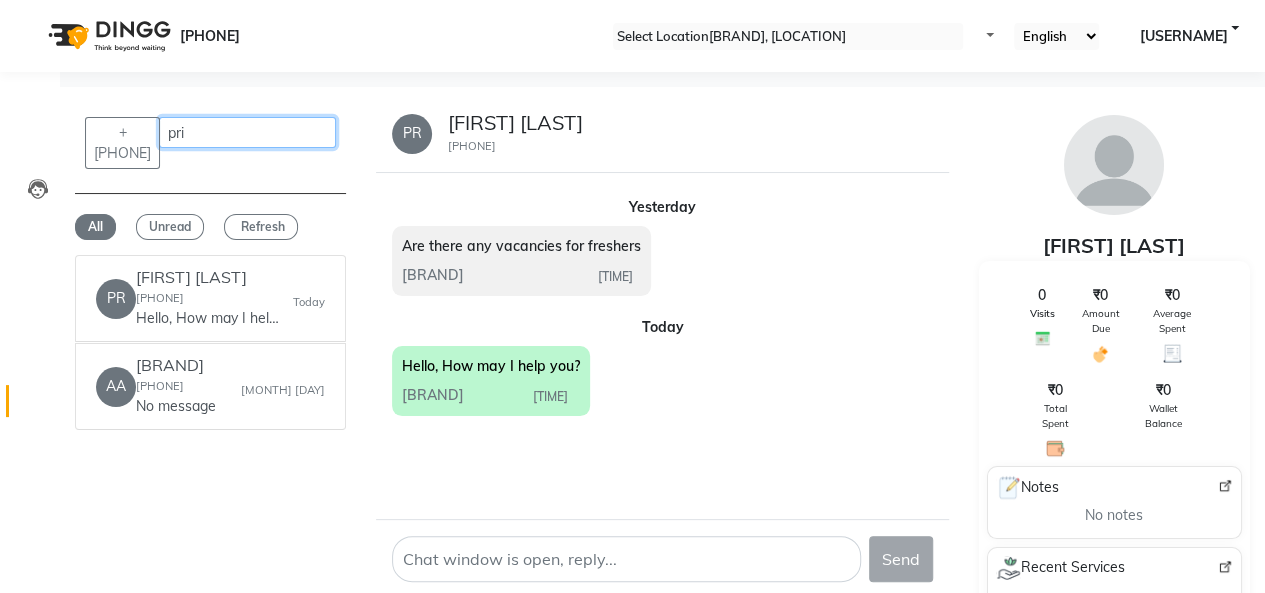 click on "pri" at bounding box center (247, 132) 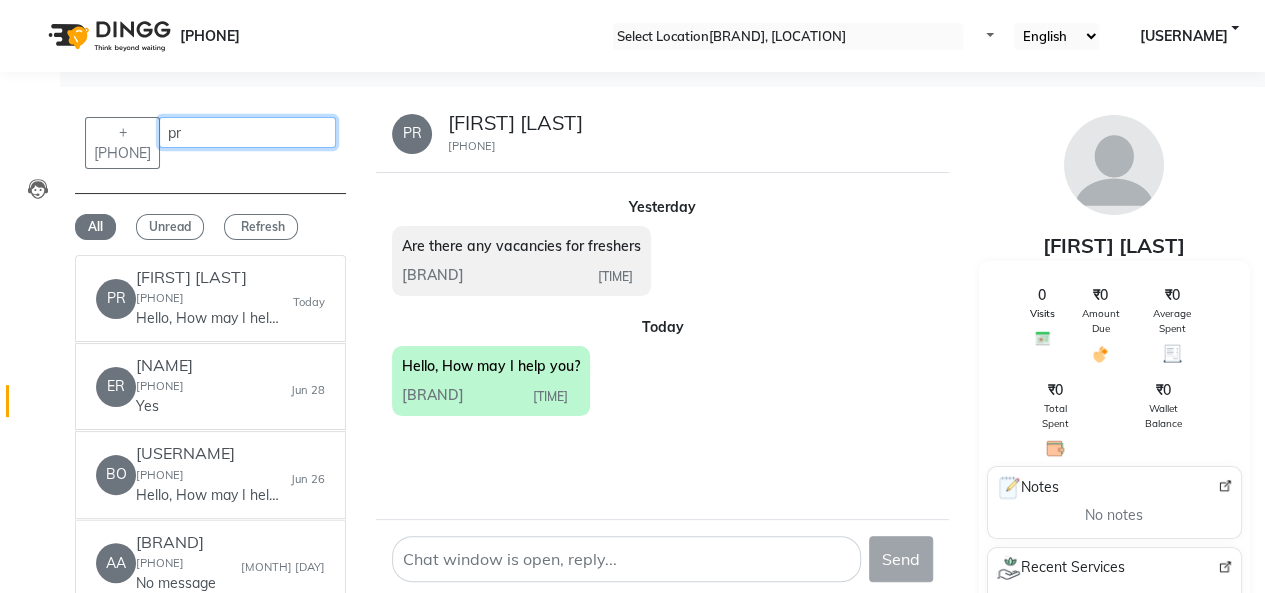 type on "p" 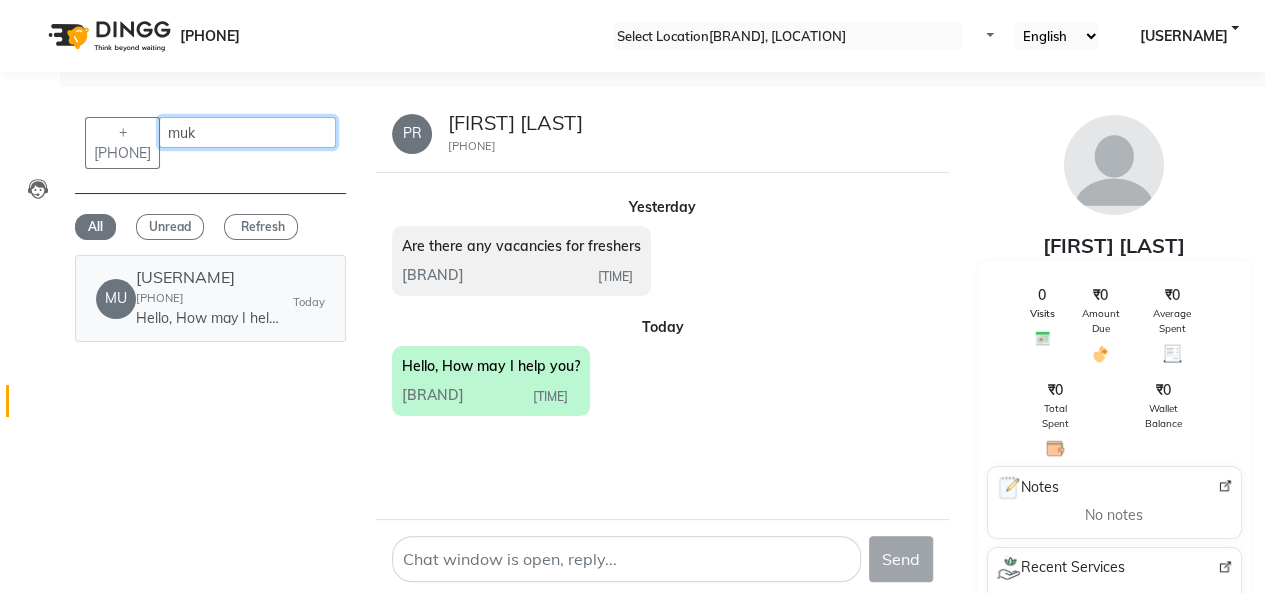 type on "muk" 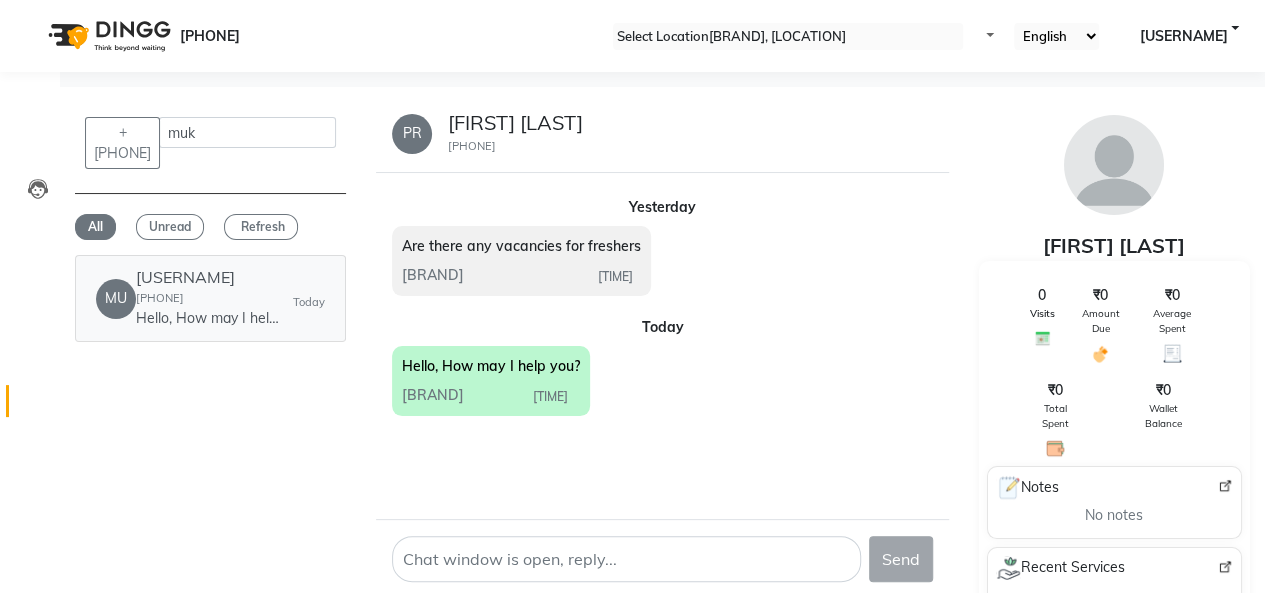 click on "mukeshbaror52  7727091209  Hello, How may I help you?" at bounding box center [211, 298] 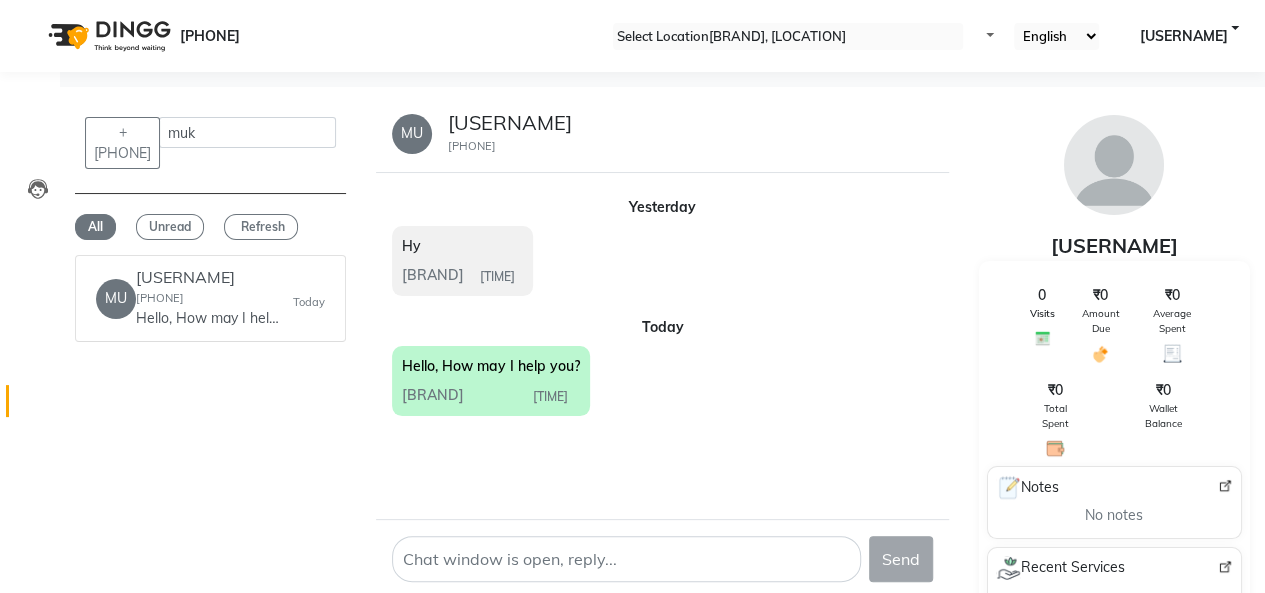 click at bounding box center [1225, 486] 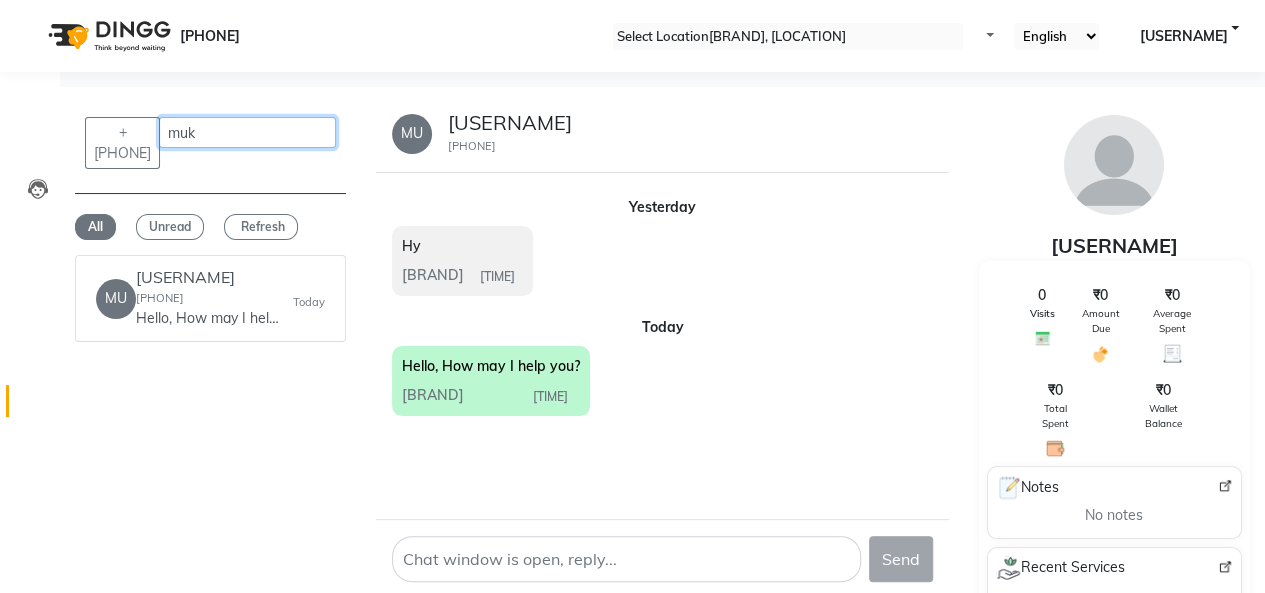 click on "muk" at bounding box center (247, 132) 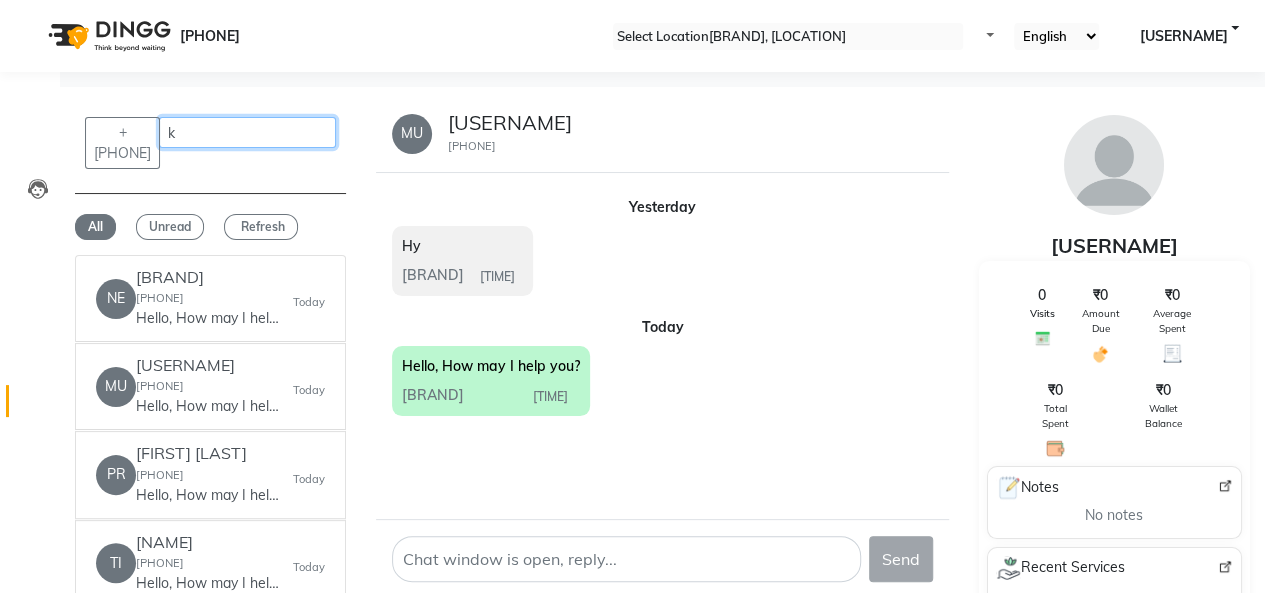 click on "k" at bounding box center (247, 132) 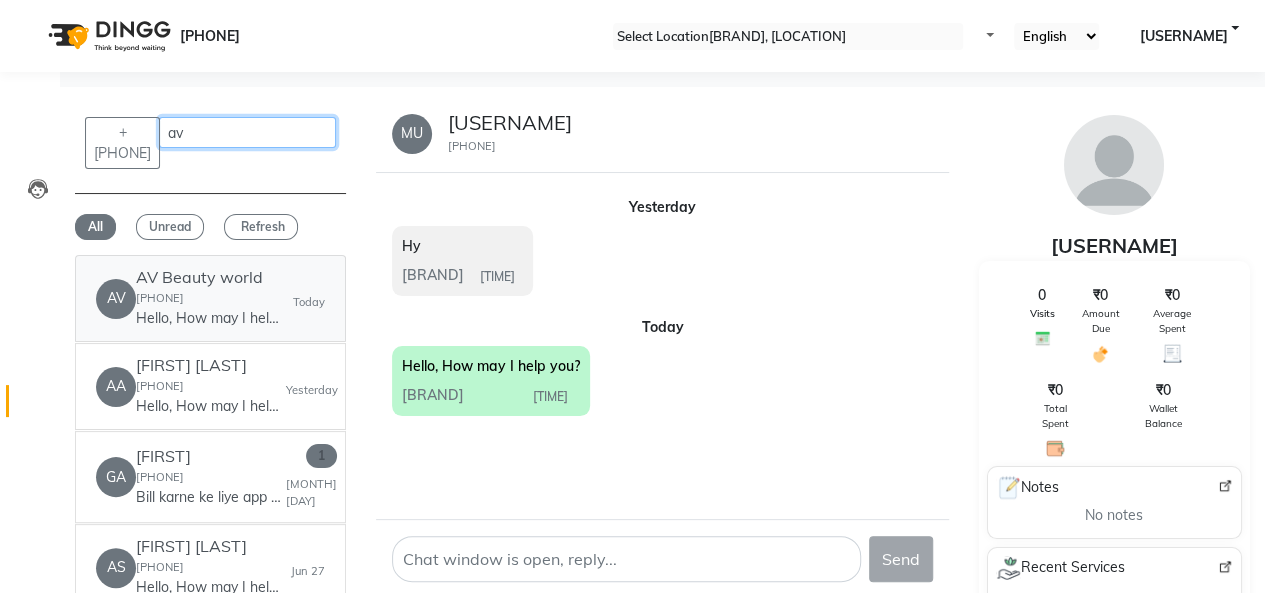 type on "av" 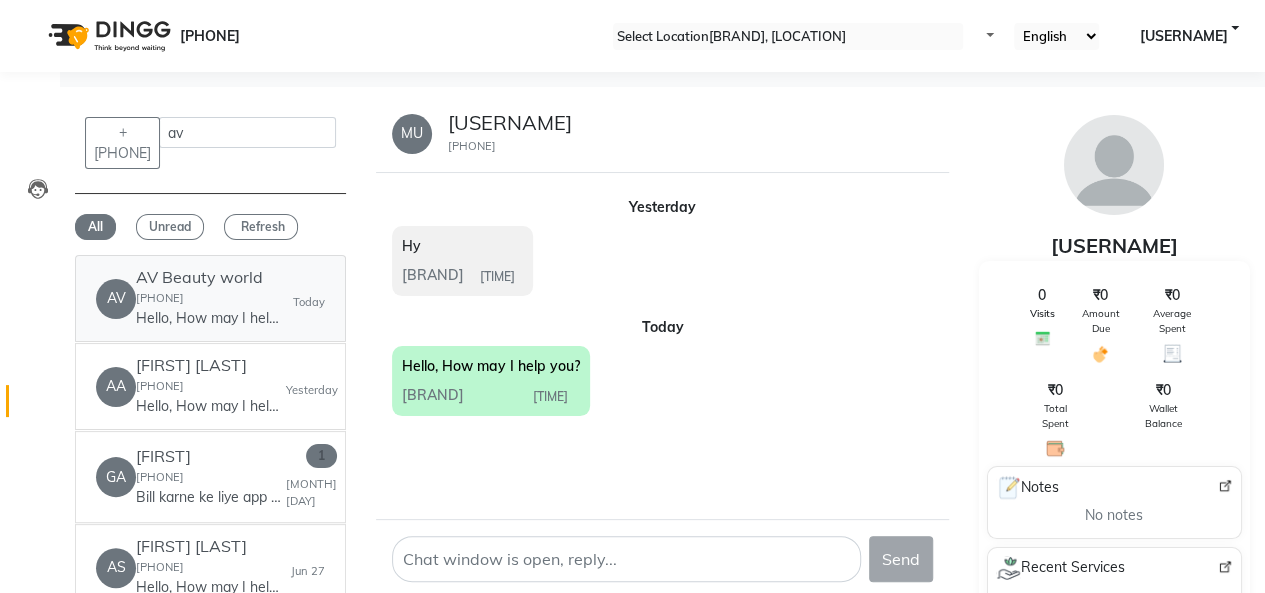 click on "AV   AV Beauty world  7777966490  Hello, How may I help you?   Today" at bounding box center (210, 298) 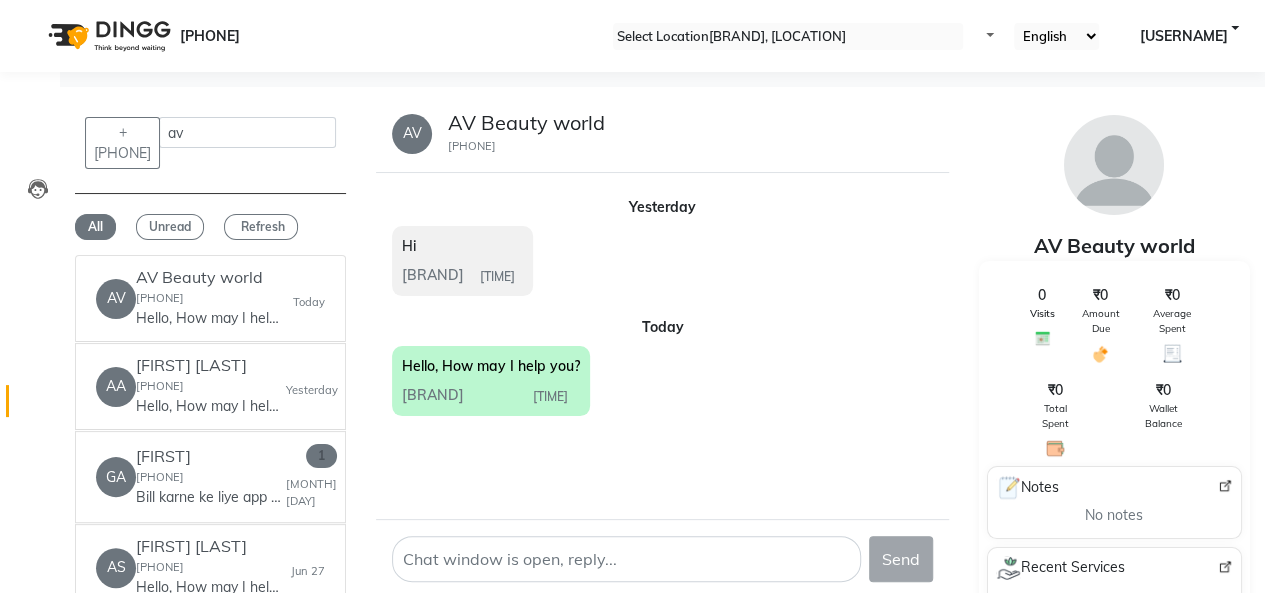 click at bounding box center [1225, 486] 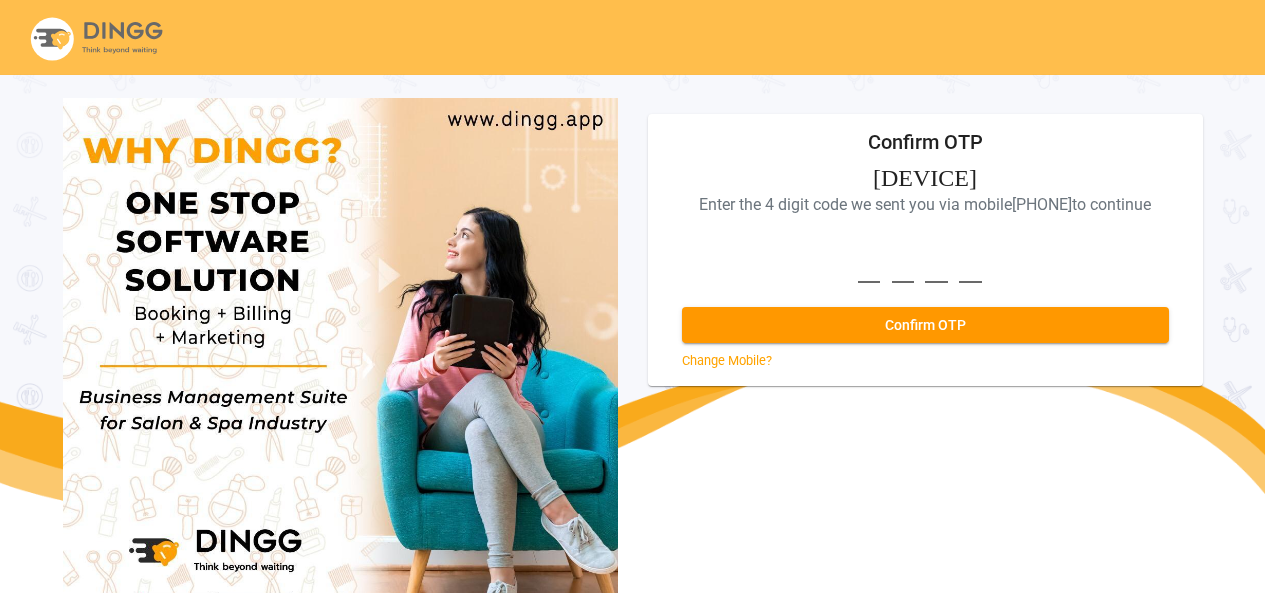 scroll, scrollTop: 74, scrollLeft: 0, axis: vertical 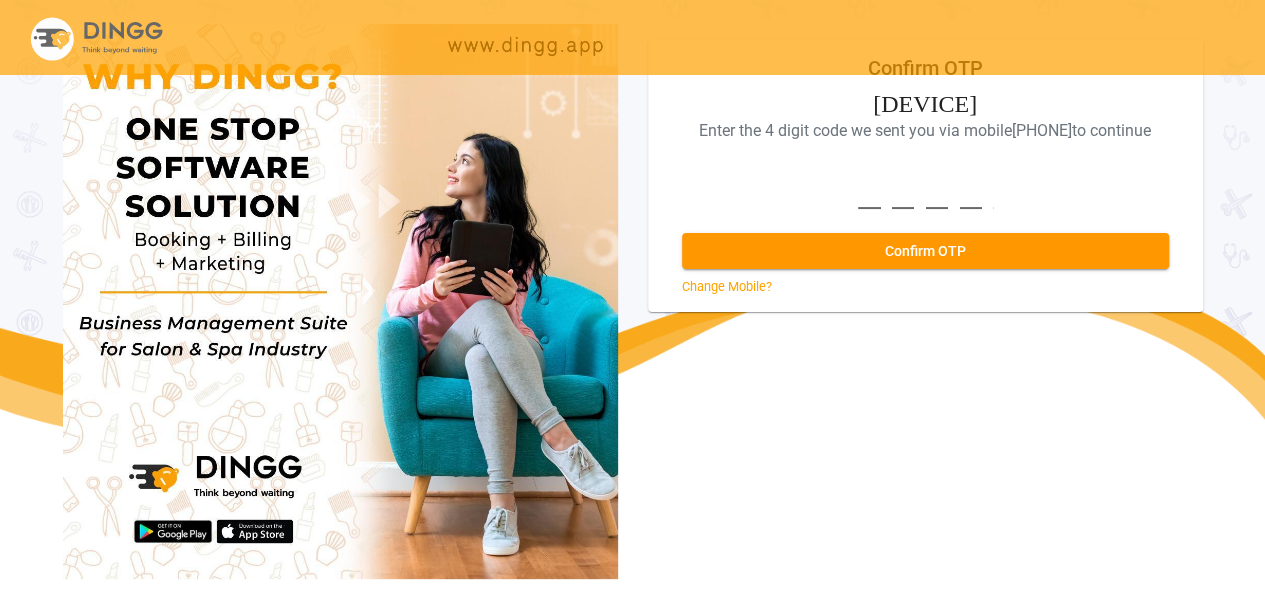 click at bounding box center [925, 178] 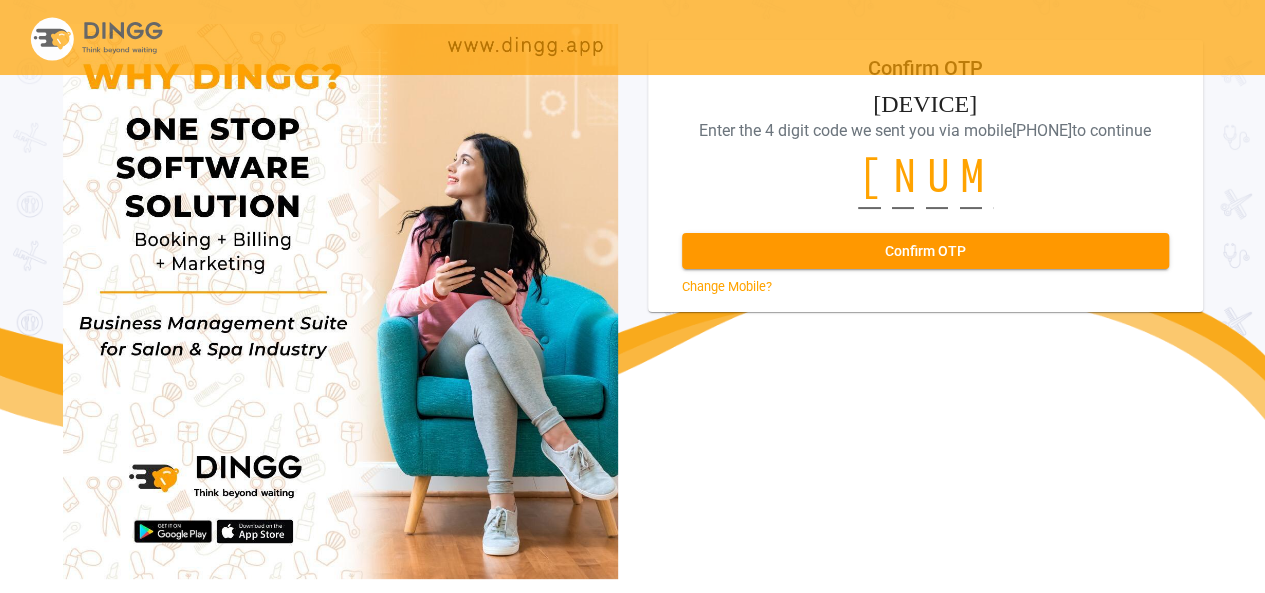 scroll, scrollTop: 0, scrollLeft: 4, axis: horizontal 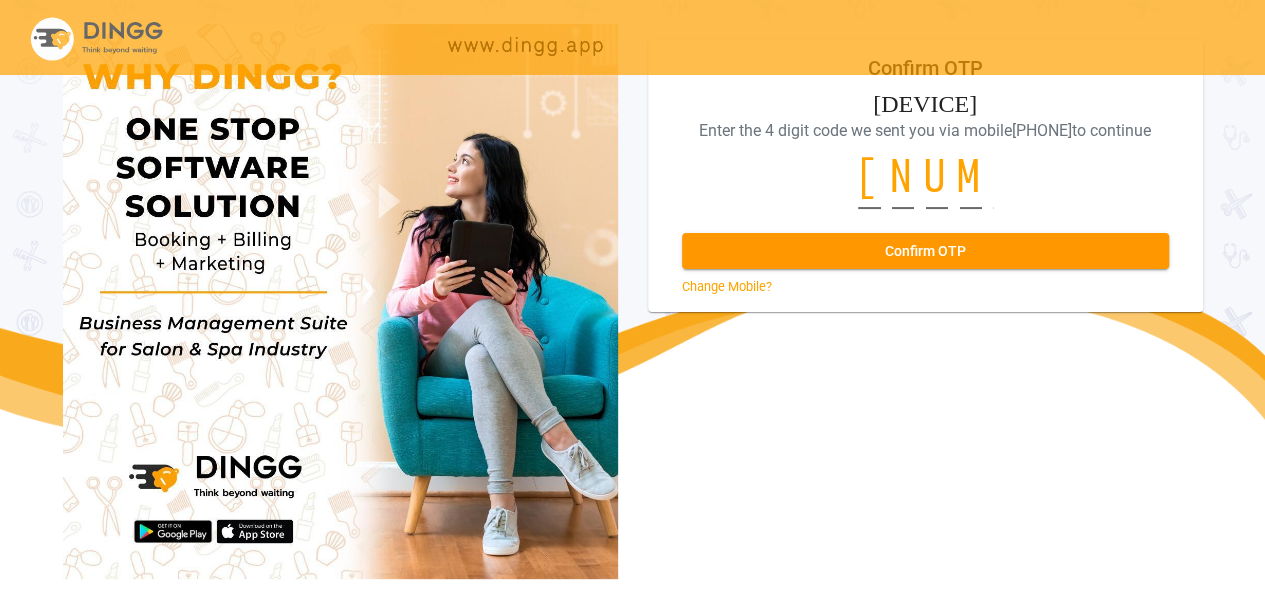 type on "[NUMBER]" 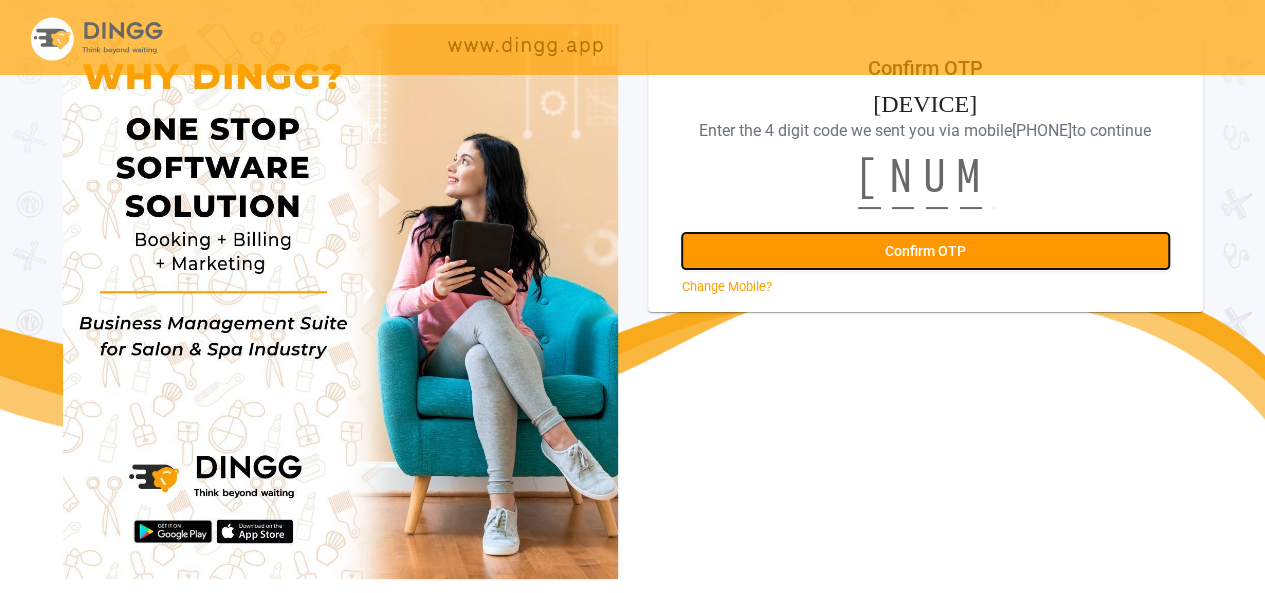 scroll, scrollTop: 0, scrollLeft: 0, axis: both 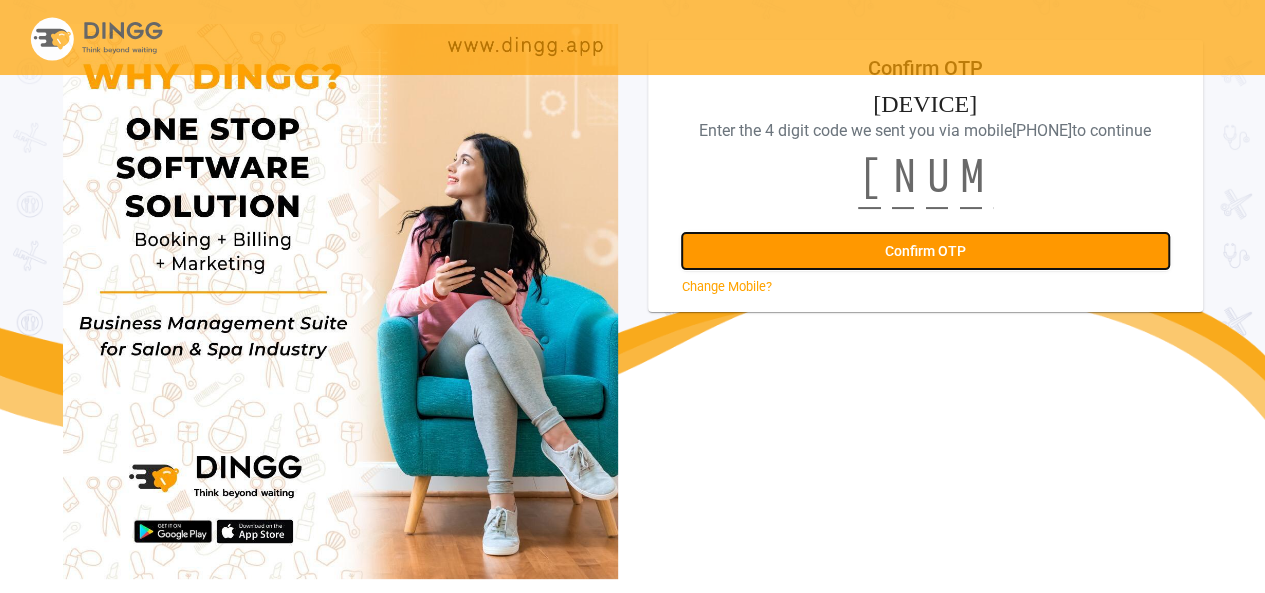 click on "Confirm OTP" at bounding box center [925, 251] 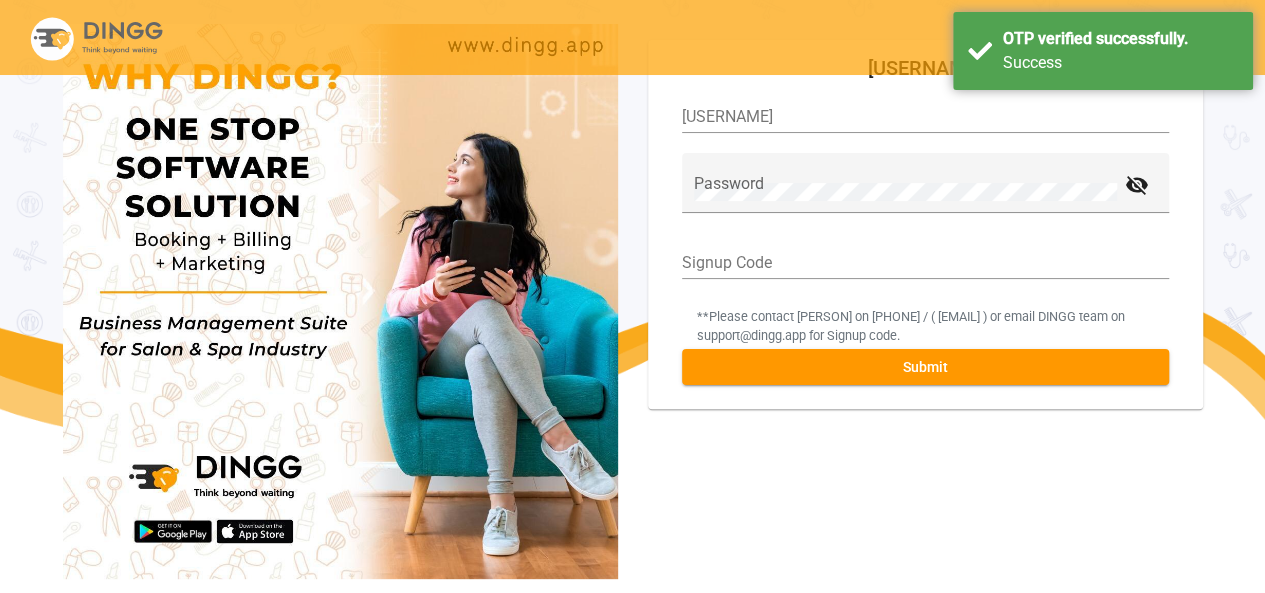 click on "[USERNAME]" at bounding box center [925, 117] 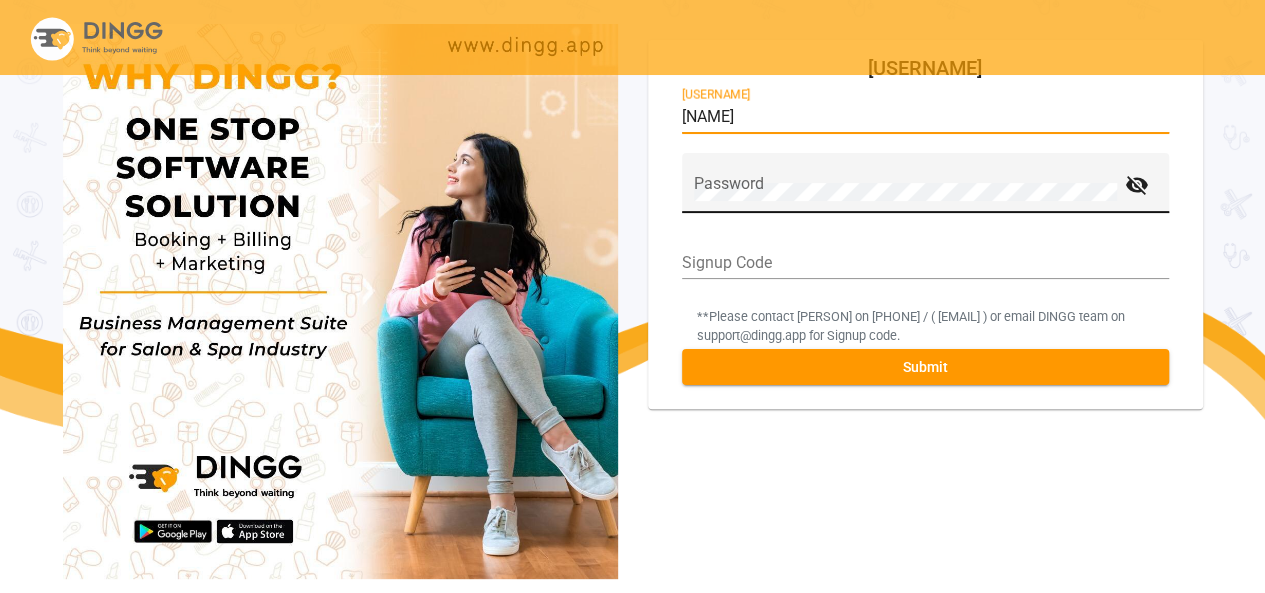 type on "[NAME]" 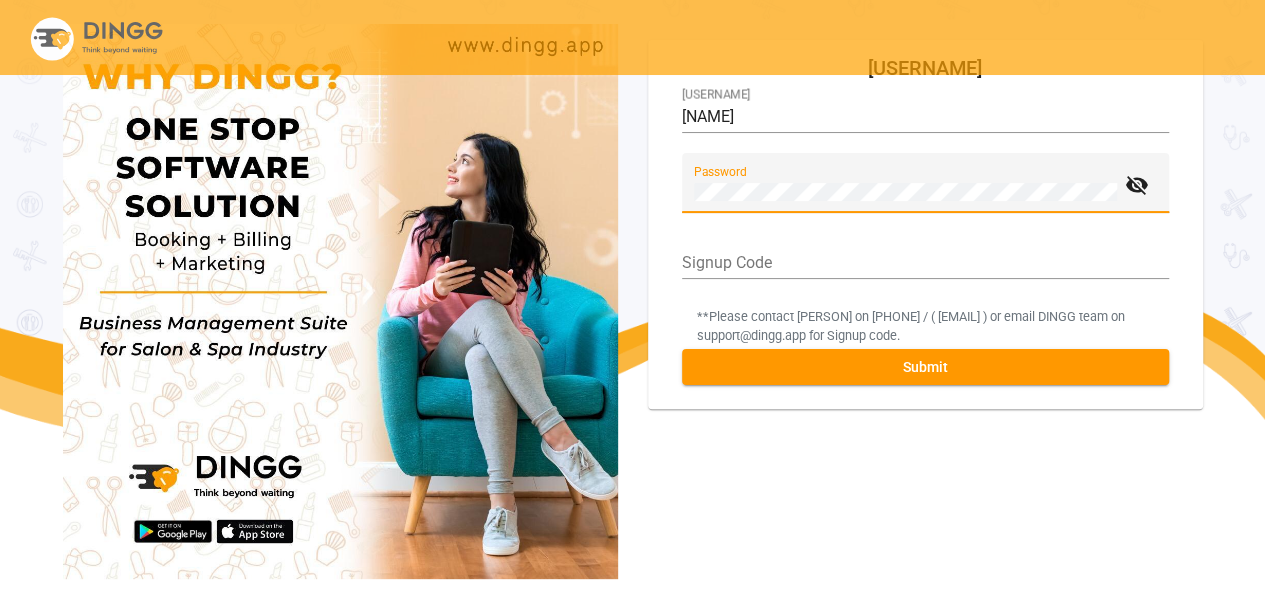 click on "Signup Code" at bounding box center (925, 263) 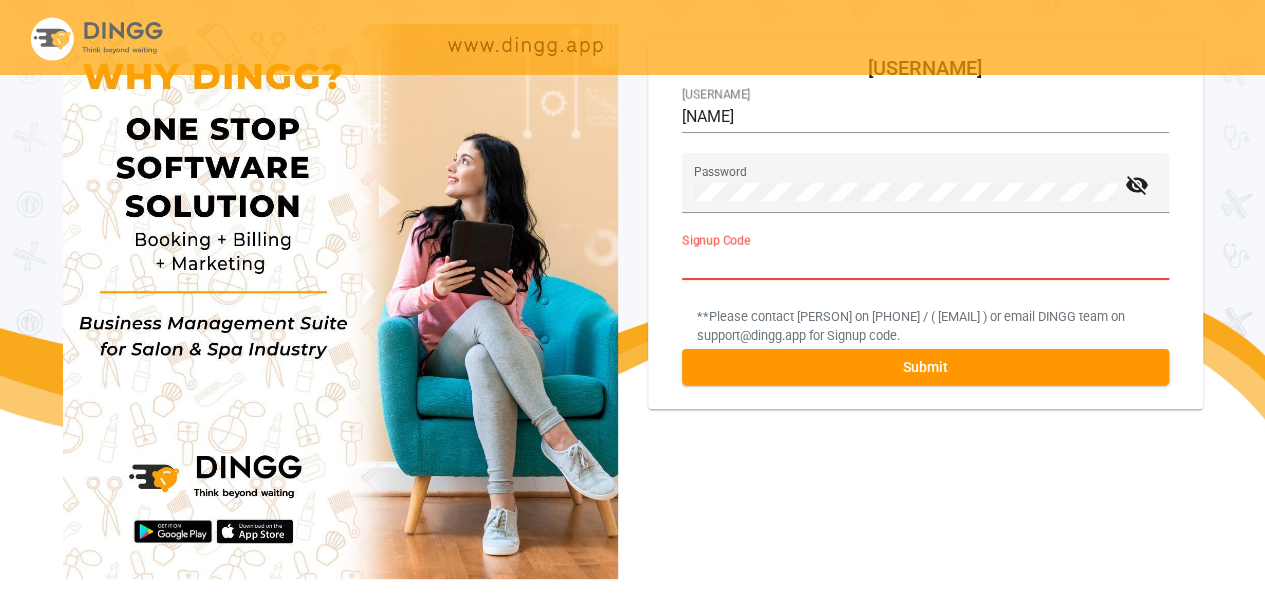 paste on "[NUMBER]" 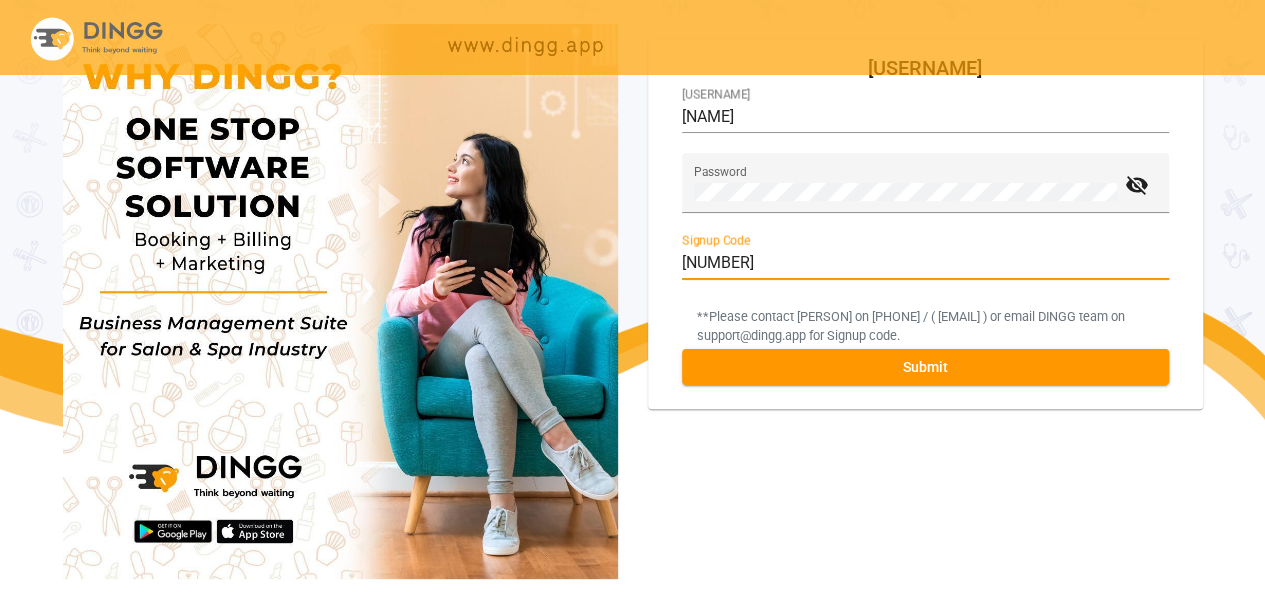 type on "[NUMBER]" 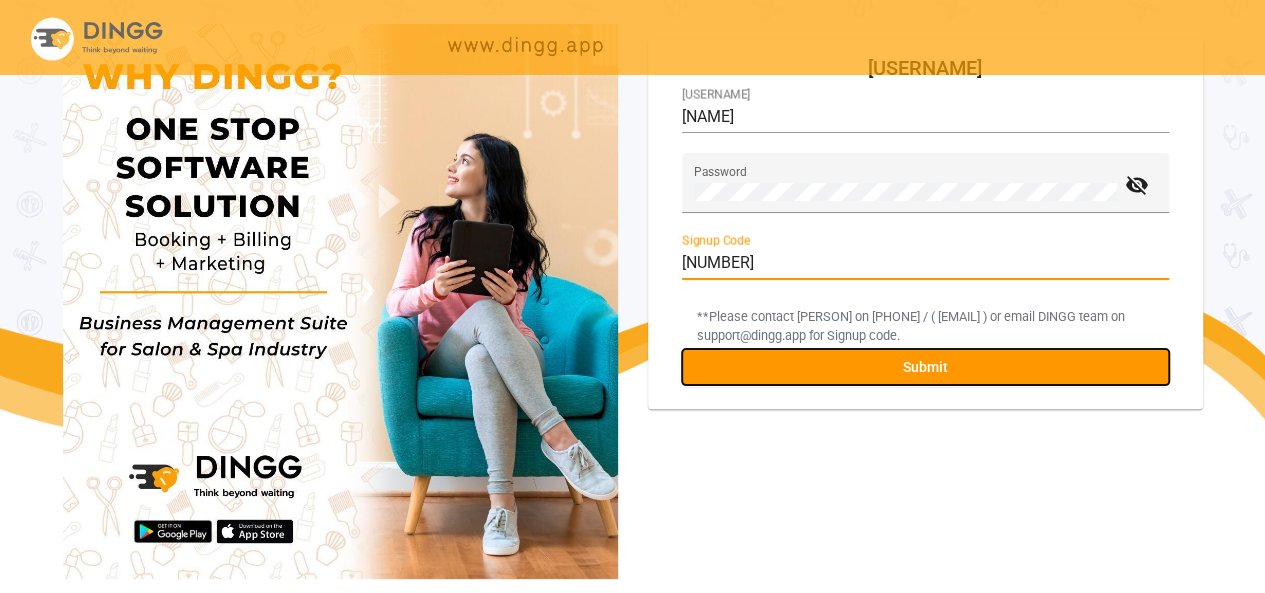 click on "Submit" at bounding box center (925, 367) 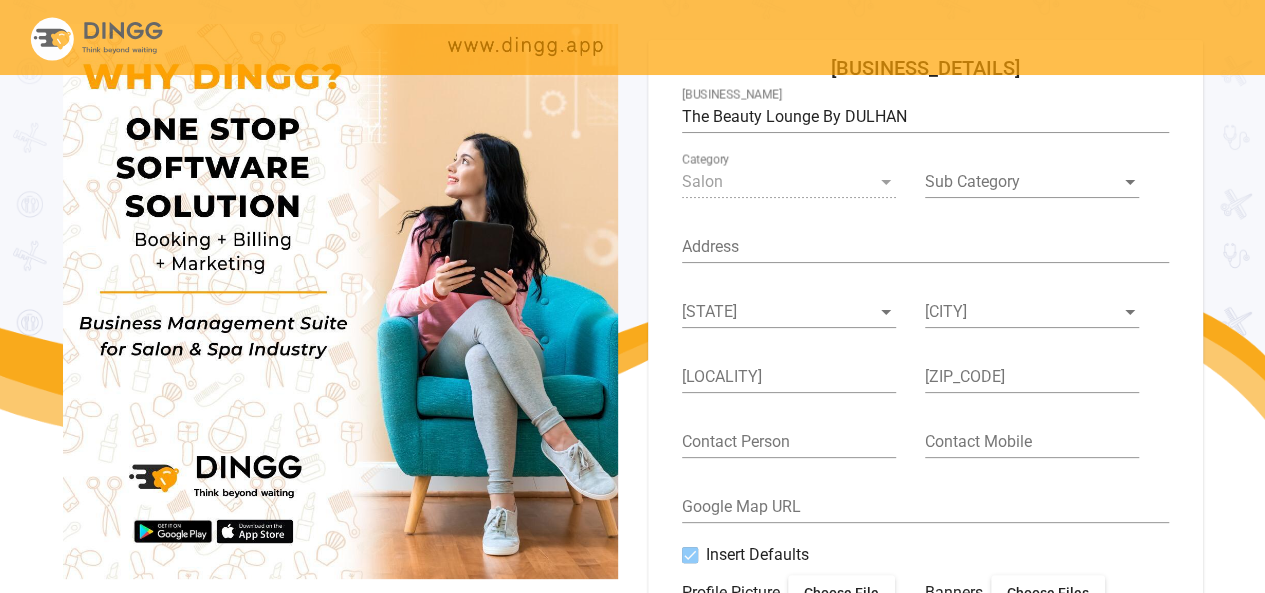 click on "Address" at bounding box center [925, 247] 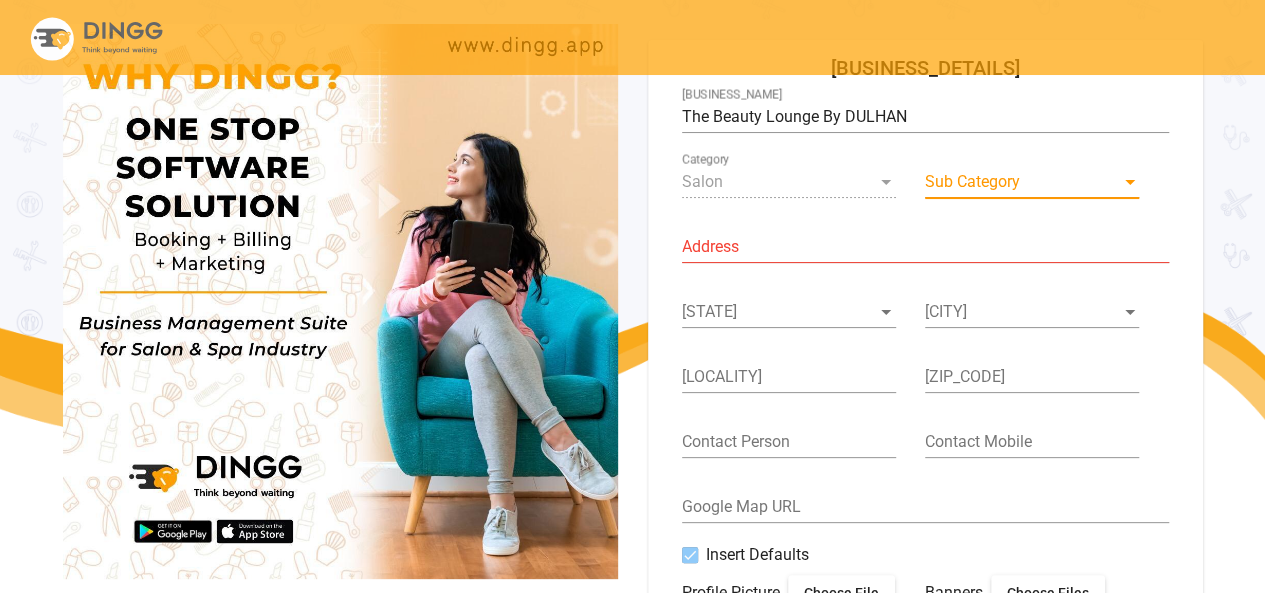 click at bounding box center [1023, 182] 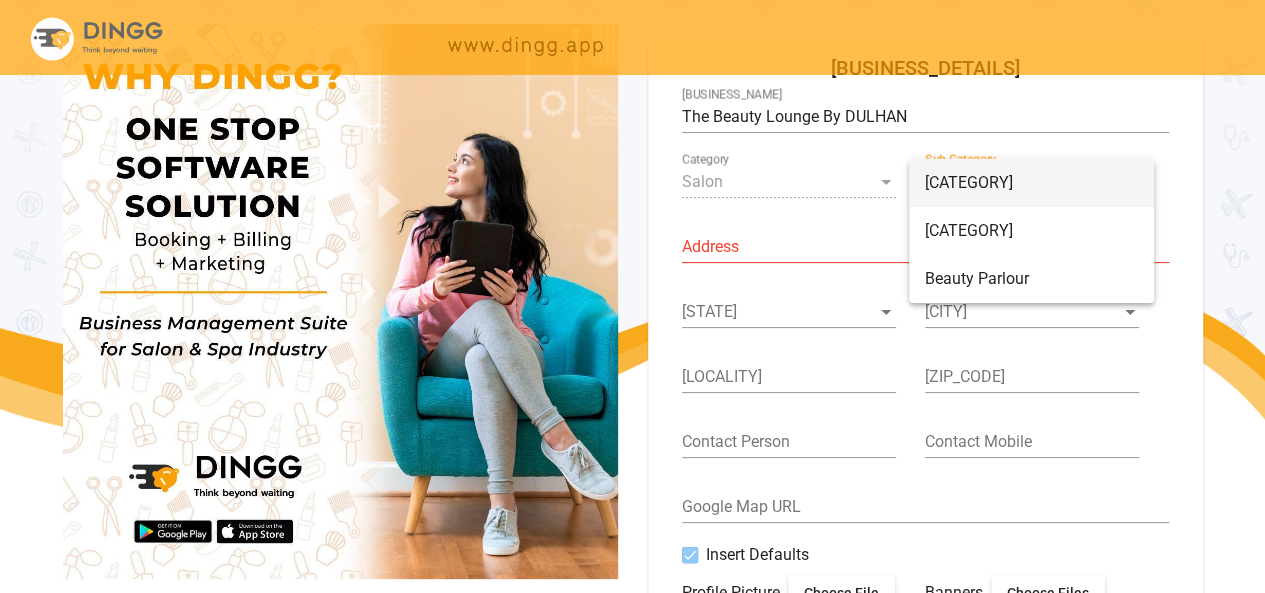 click on "[CATEGORY]" at bounding box center (1032, 183) 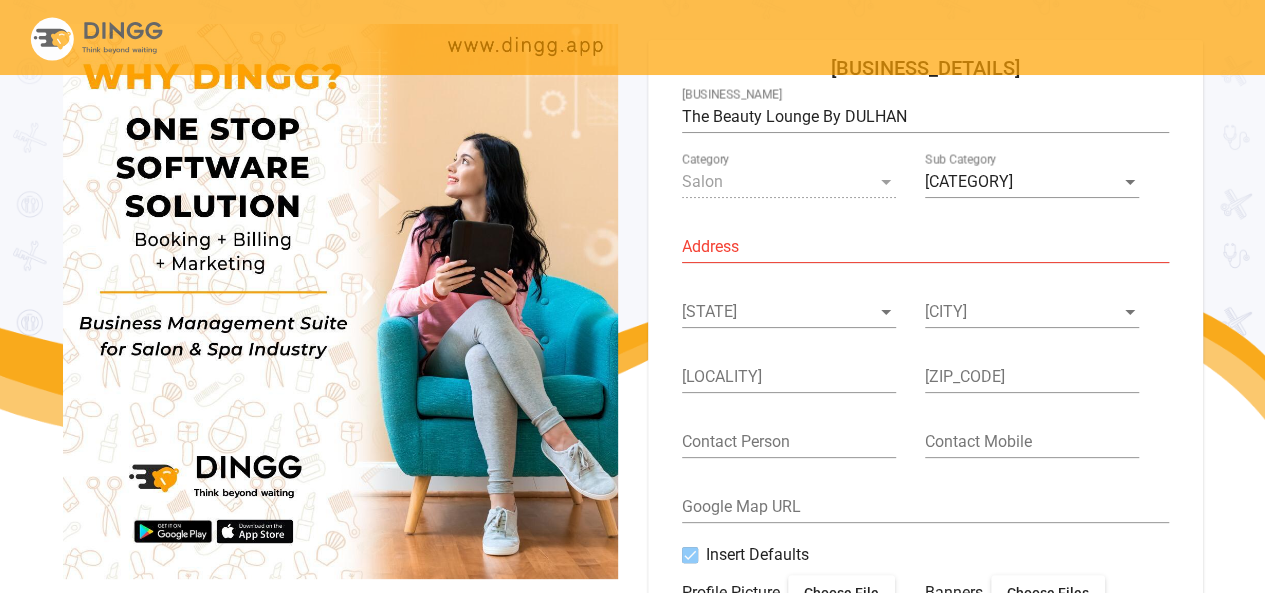 click on "Address" at bounding box center [925, 240] 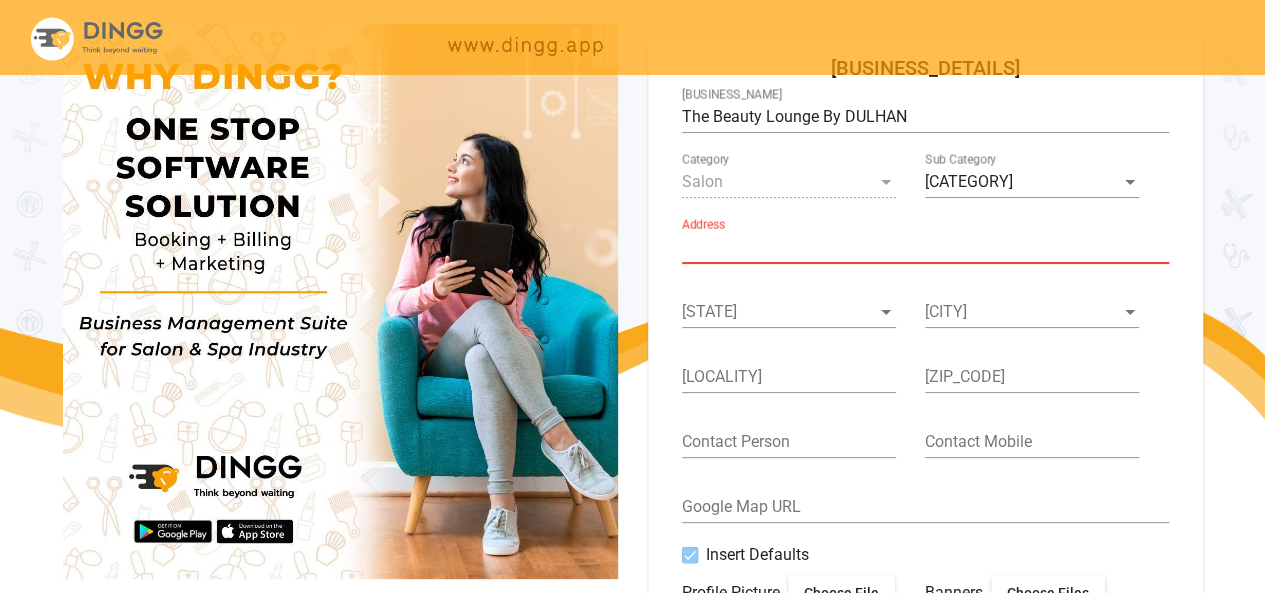 paste on "[CITY], [CITY], [COUNTRY] [ZIP_CODE]" 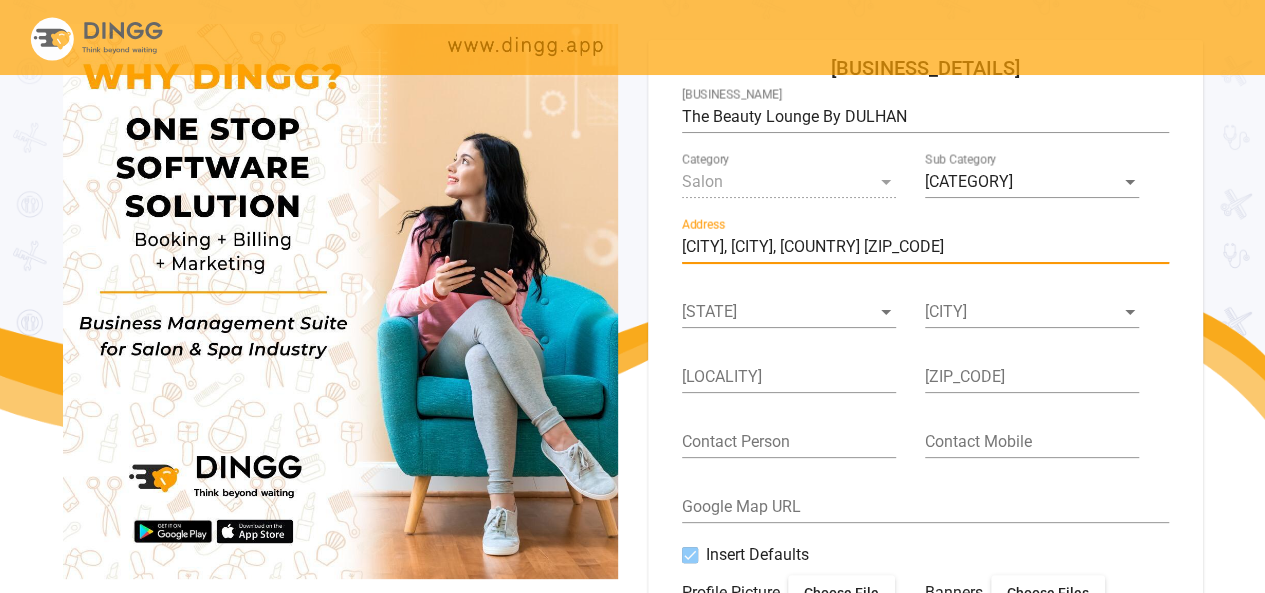 type on "[CITY], [CITY], [COUNTRY] [ZIP_CODE]" 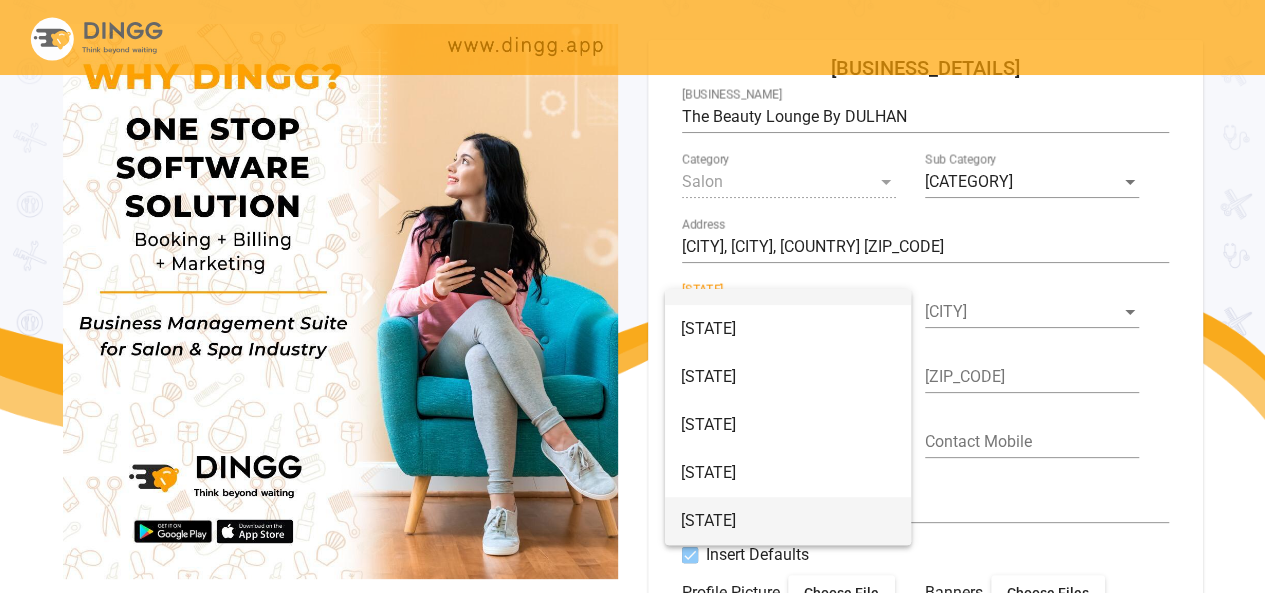 scroll, scrollTop: 608, scrollLeft: 0, axis: vertical 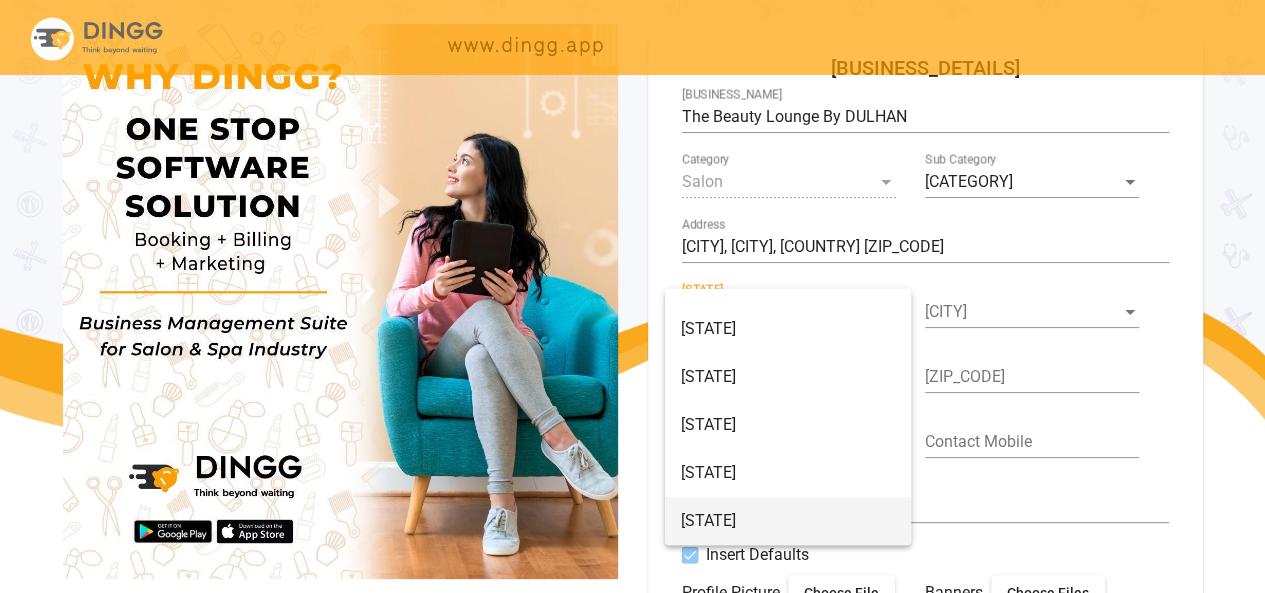 click on "[STATE]" at bounding box center [788, 521] 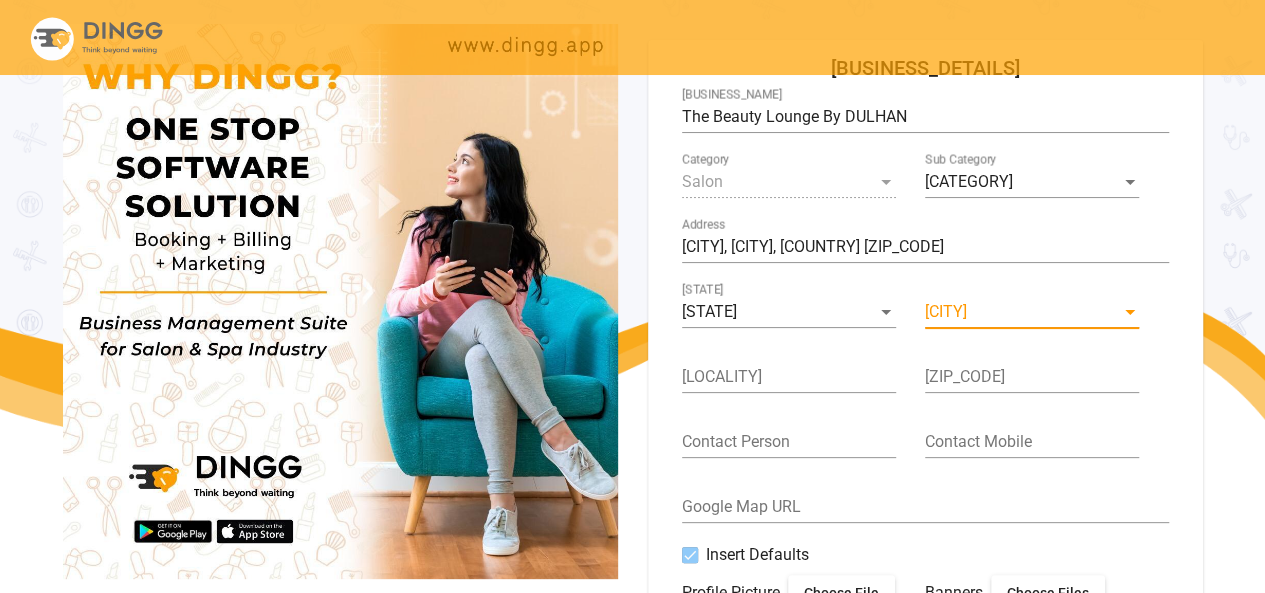 click at bounding box center (1023, 312) 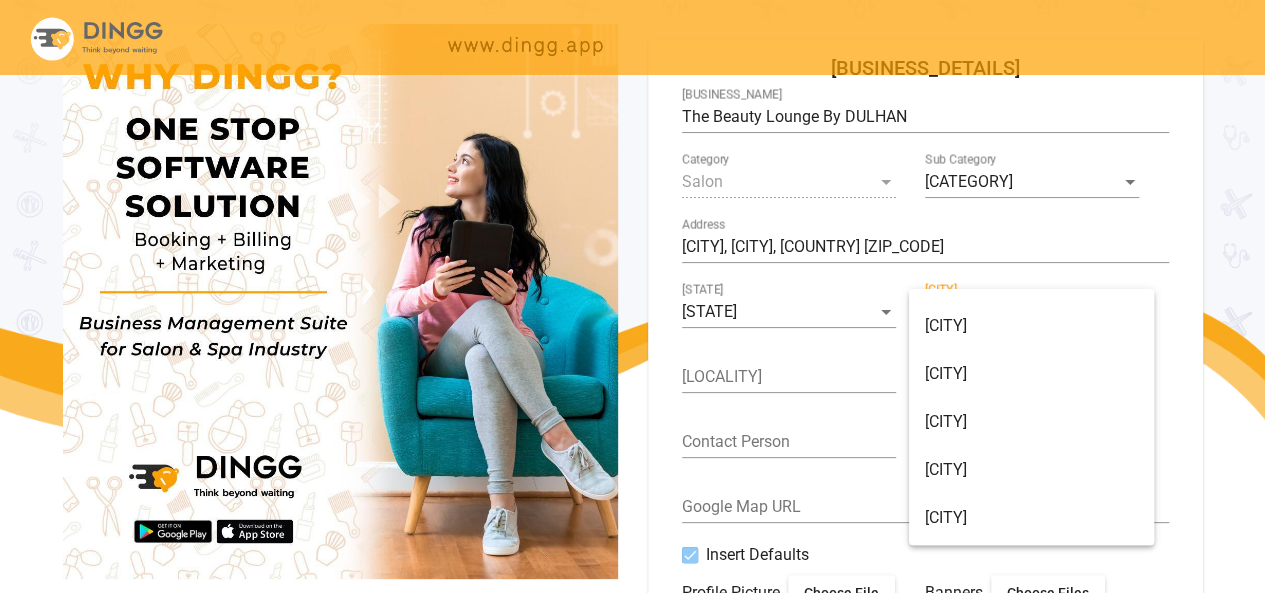 scroll, scrollTop: 1913, scrollLeft: 0, axis: vertical 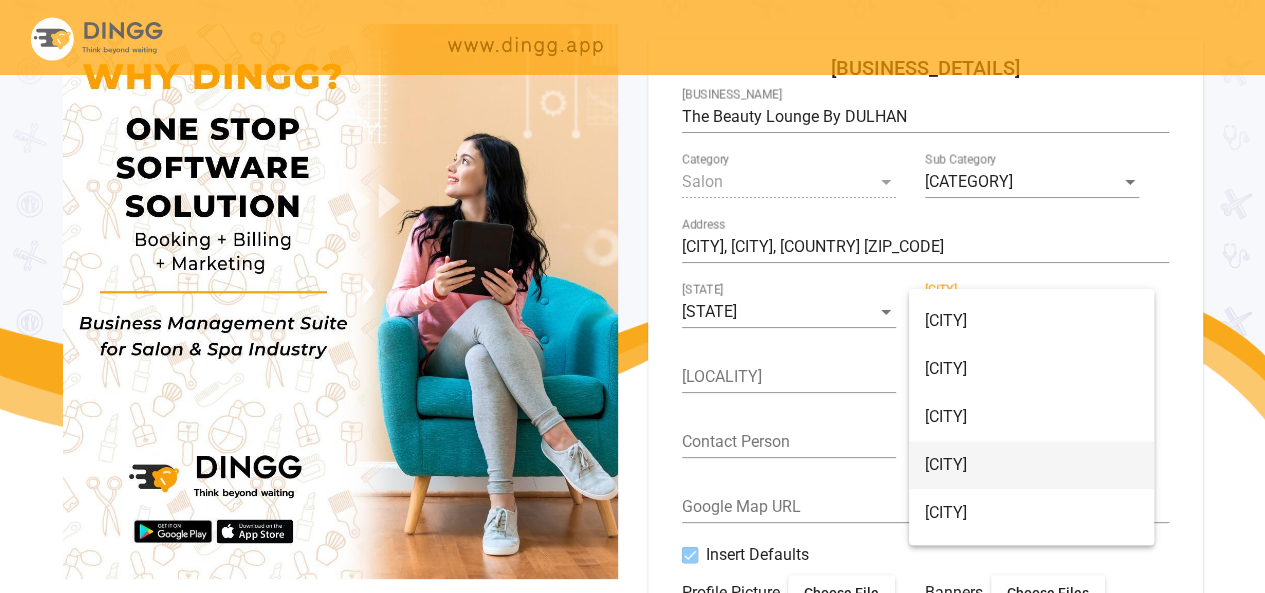 click at bounding box center [632, 296] 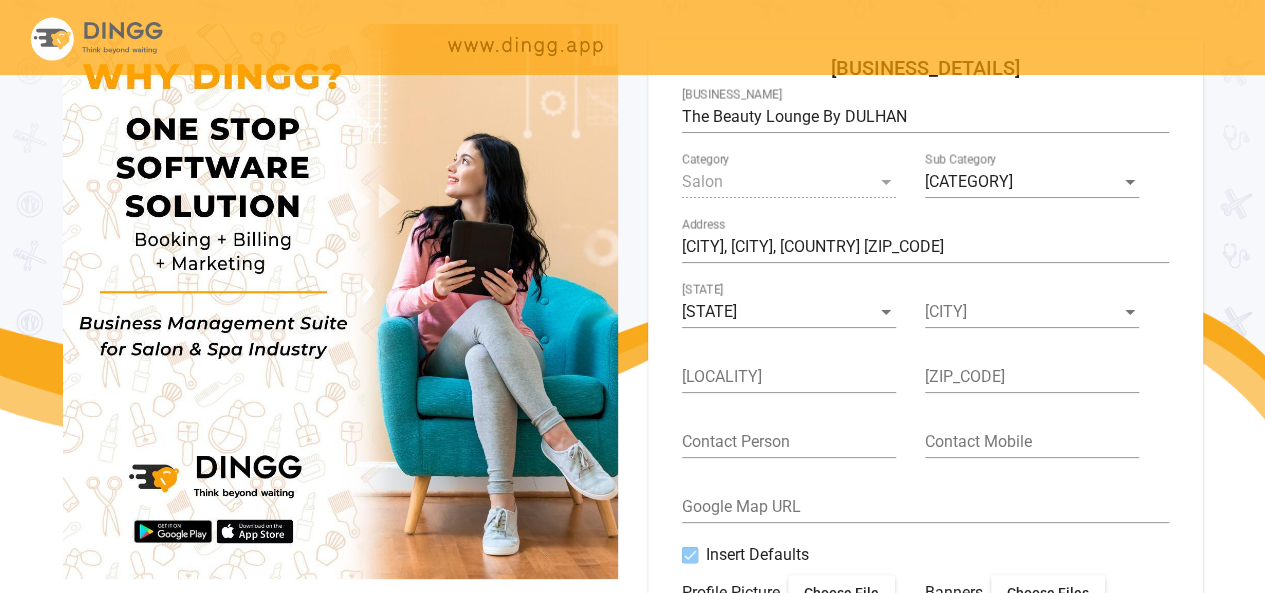 click on "[CITY]" at bounding box center (1032, 305) 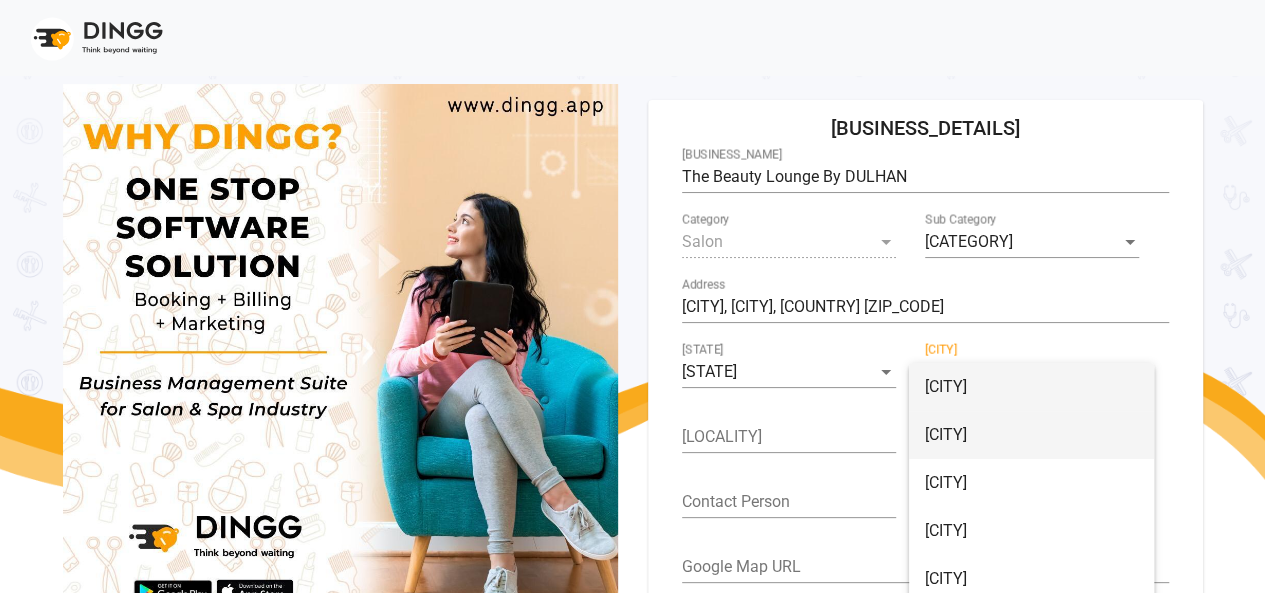 scroll, scrollTop: 0, scrollLeft: 0, axis: both 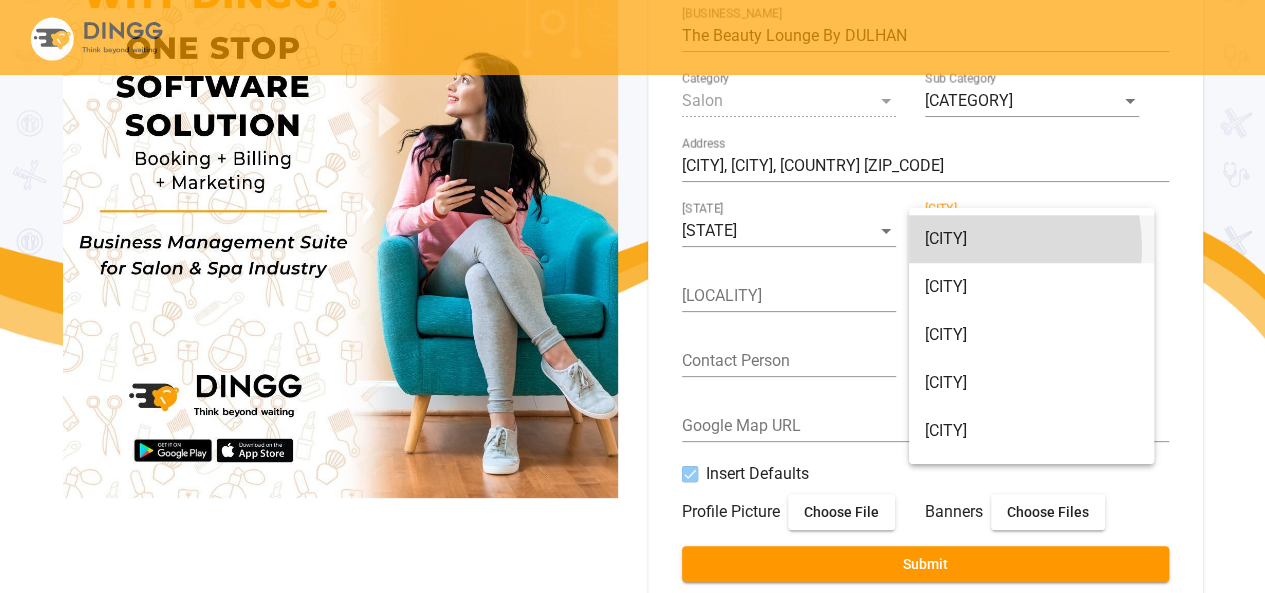 click on "[CITY]" at bounding box center [1032, 239] 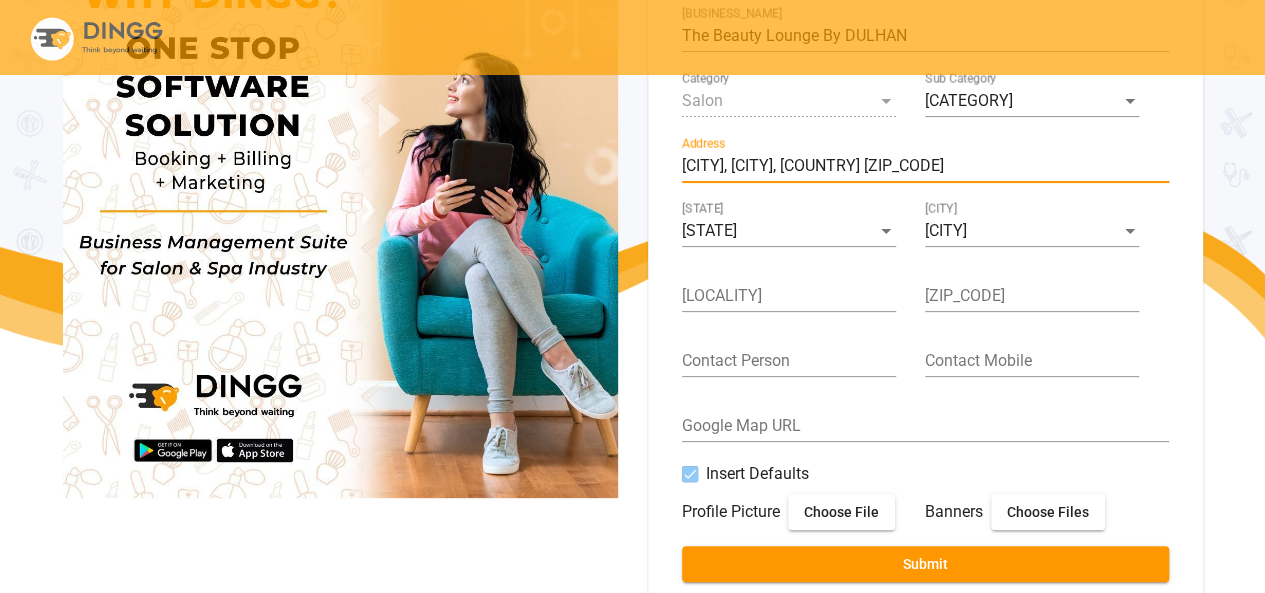 scroll, scrollTop: 0, scrollLeft: 0, axis: both 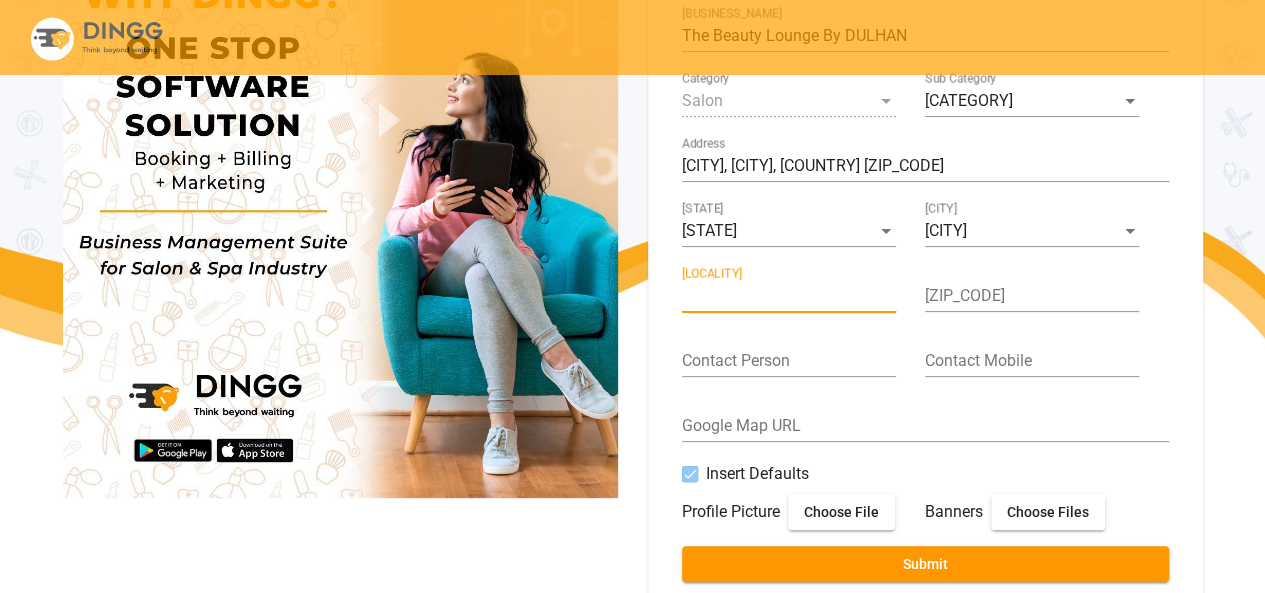 click on "[LOCALITY]" at bounding box center (789, 296) 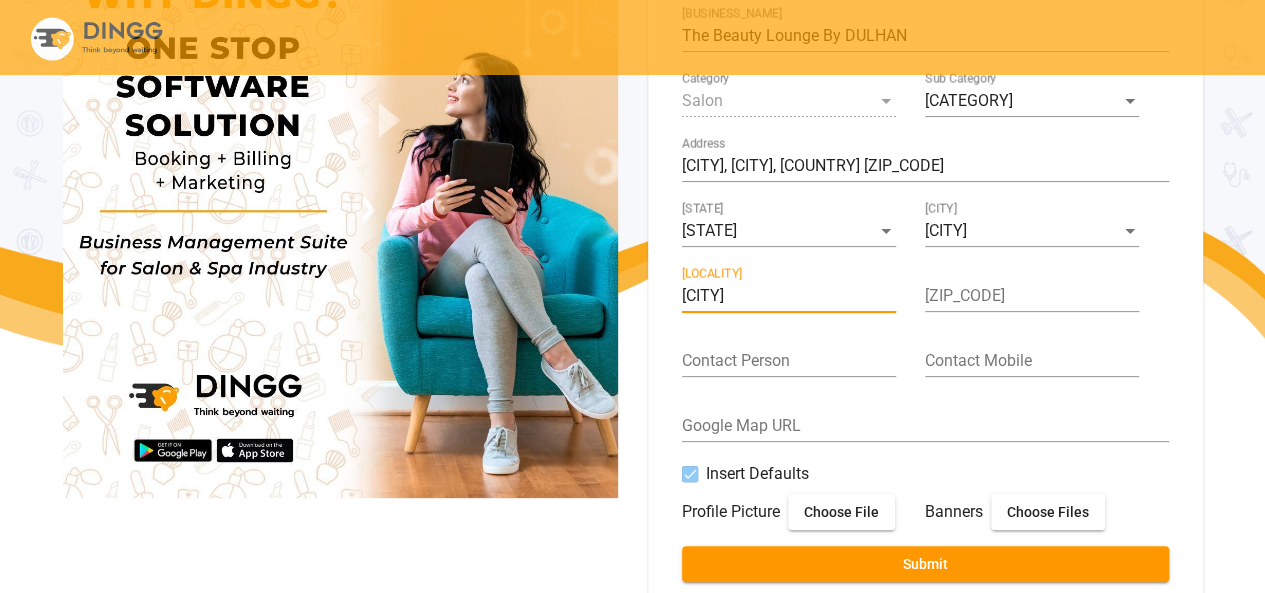 type on "[CITY]" 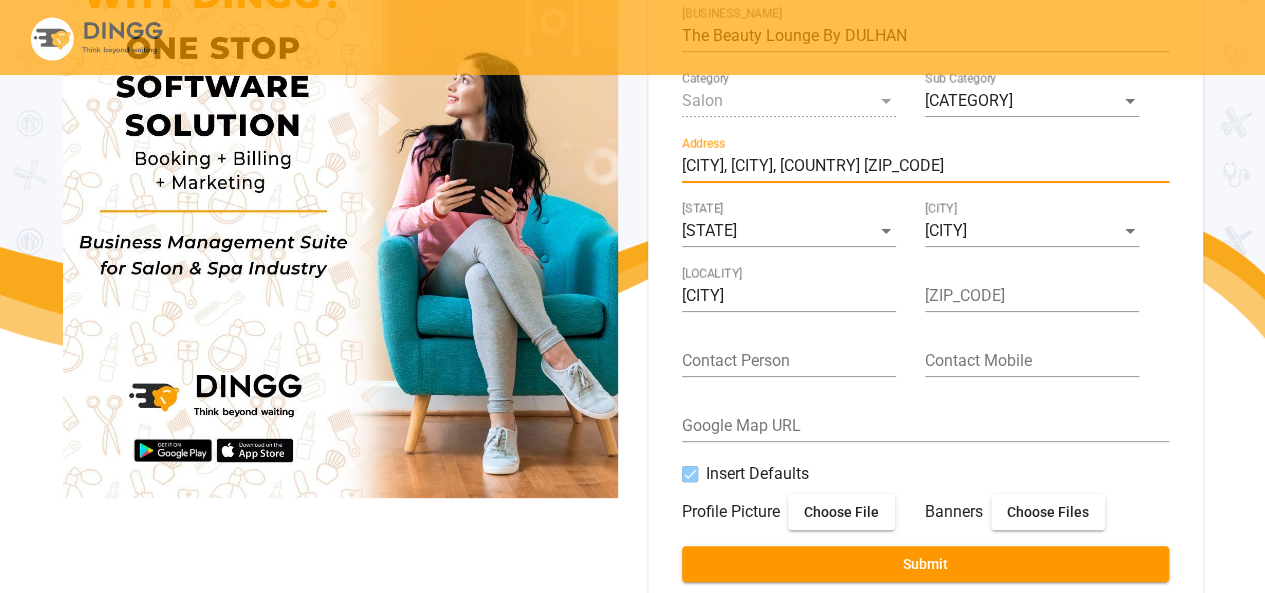 drag, startPoint x: 849, startPoint y: 168, endPoint x: 918, endPoint y: 165, distance: 69.065186 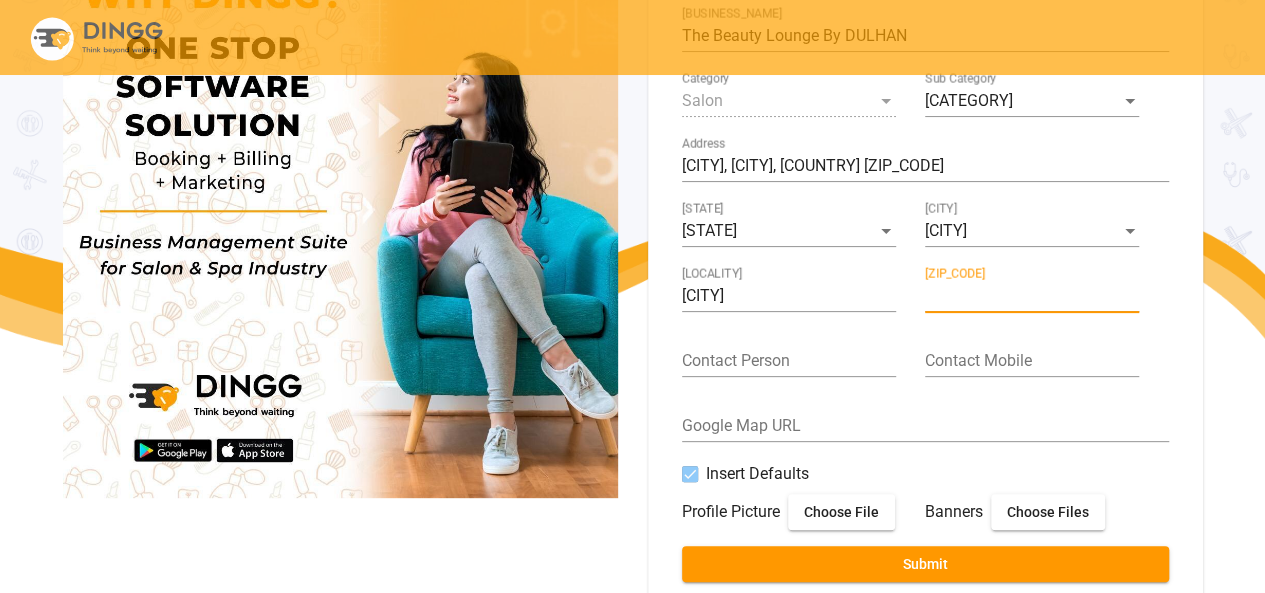 click on "[ZIP_CODE]" at bounding box center (1032, 296) 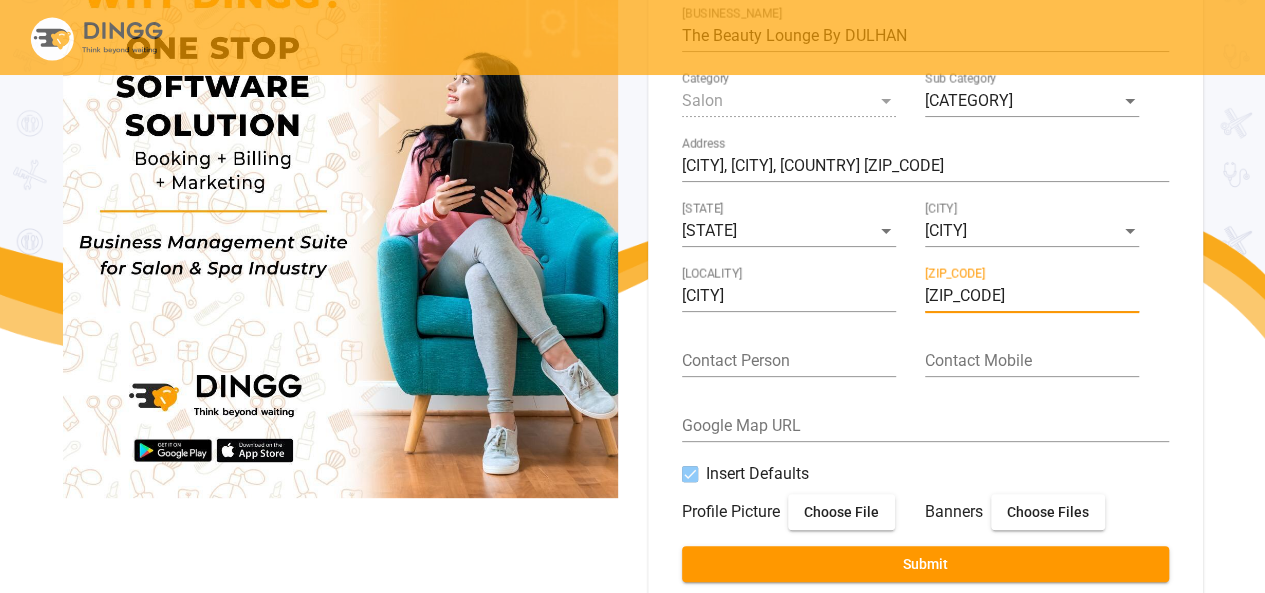 type on "[ZIP_CODE]" 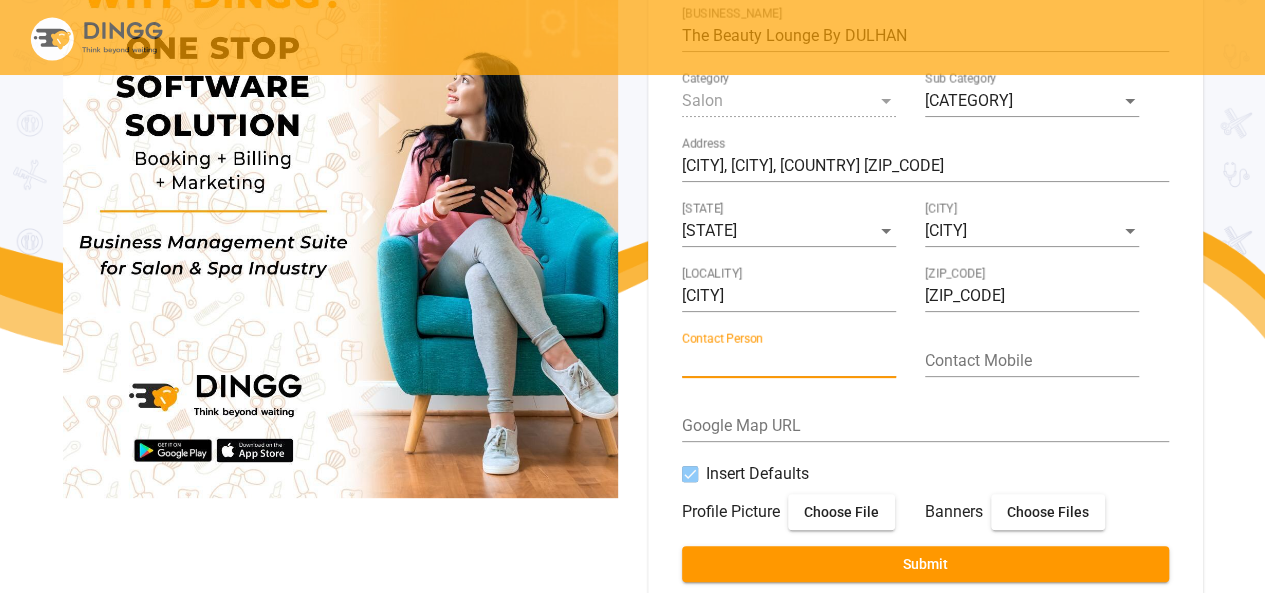 click on "Contact Person" at bounding box center (789, 361) 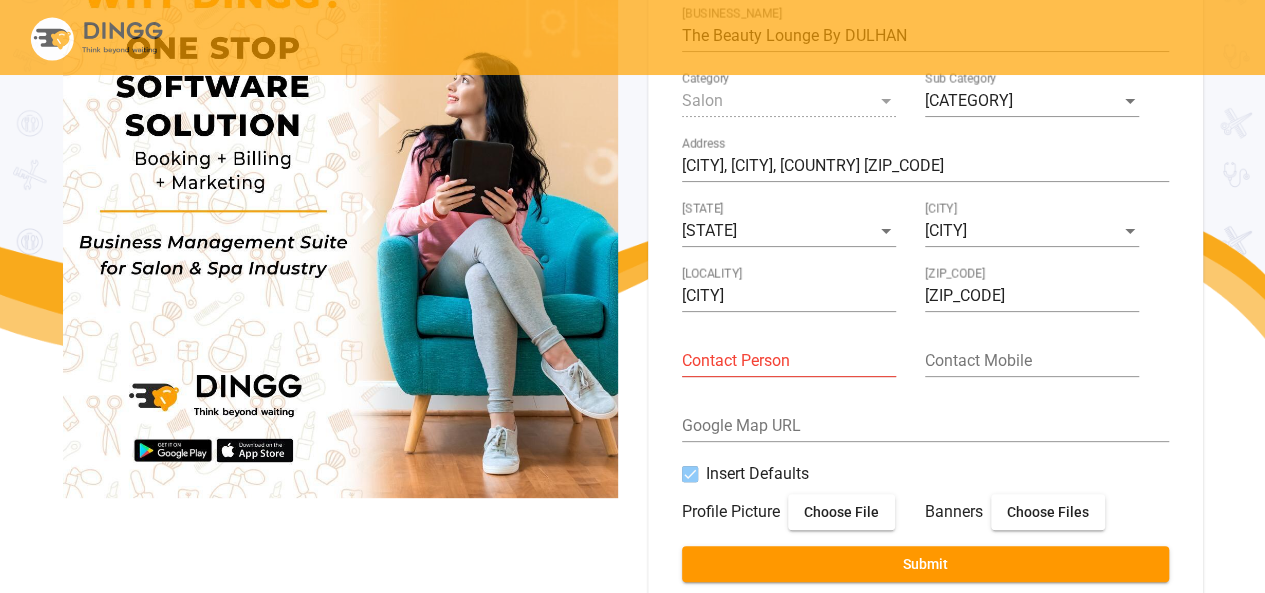 click on "[ZIP_CODE] [ZIP_CODE]" at bounding box center [1032, 299] 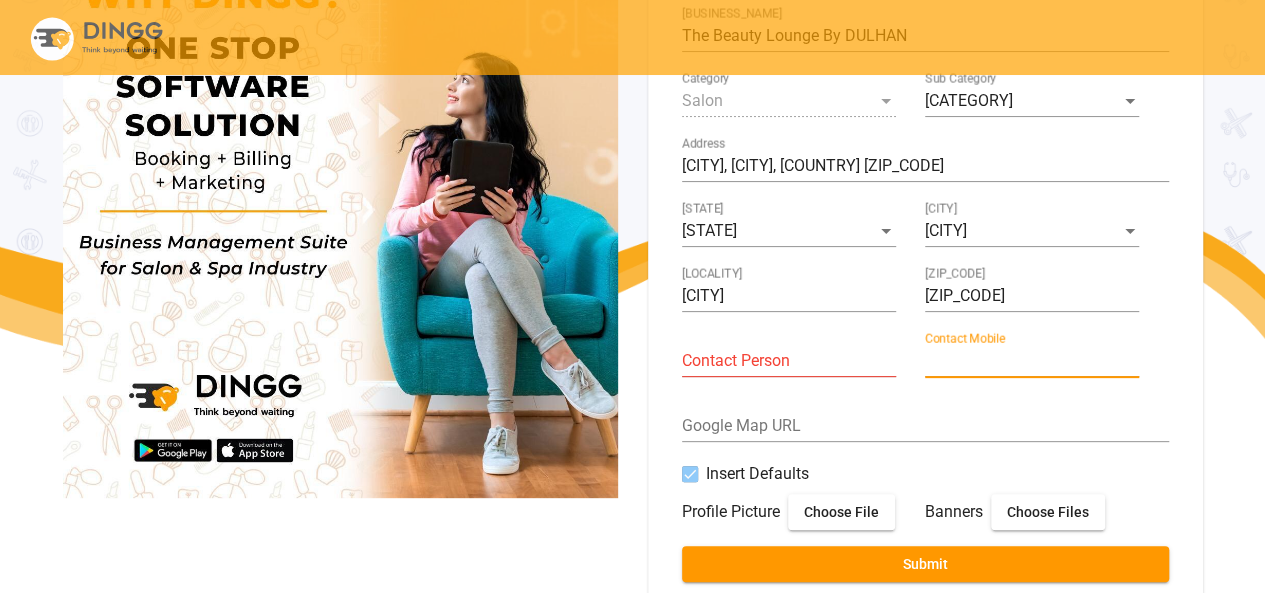 click on "Contact Mobile" at bounding box center (1032, 361) 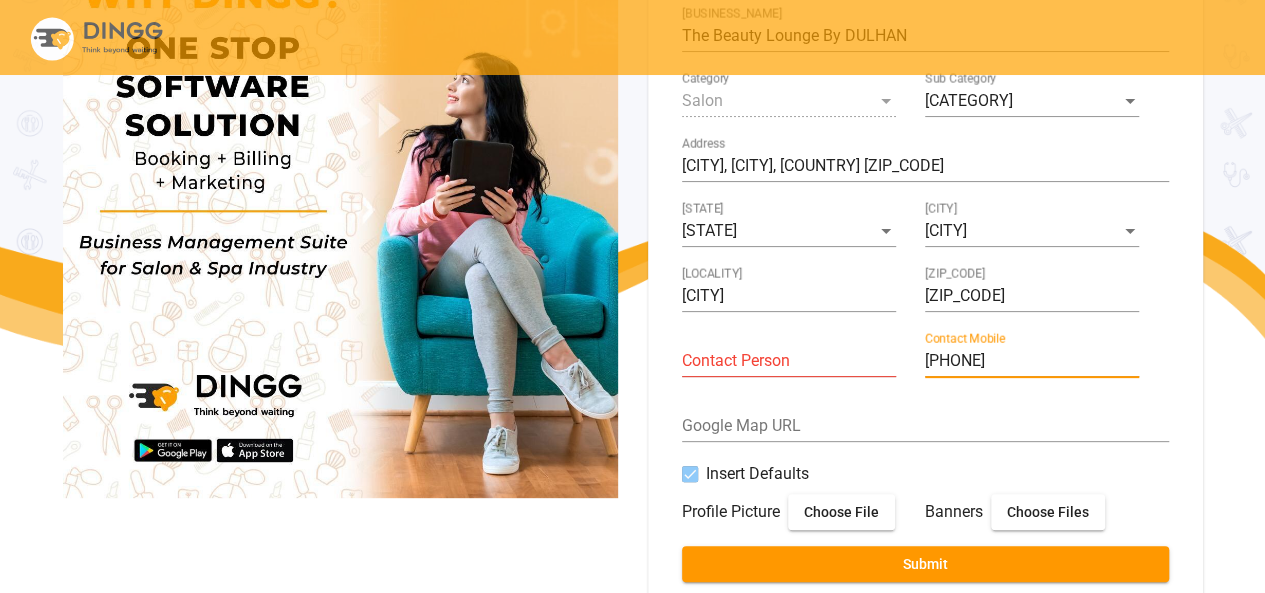 type on "[PHONE]" 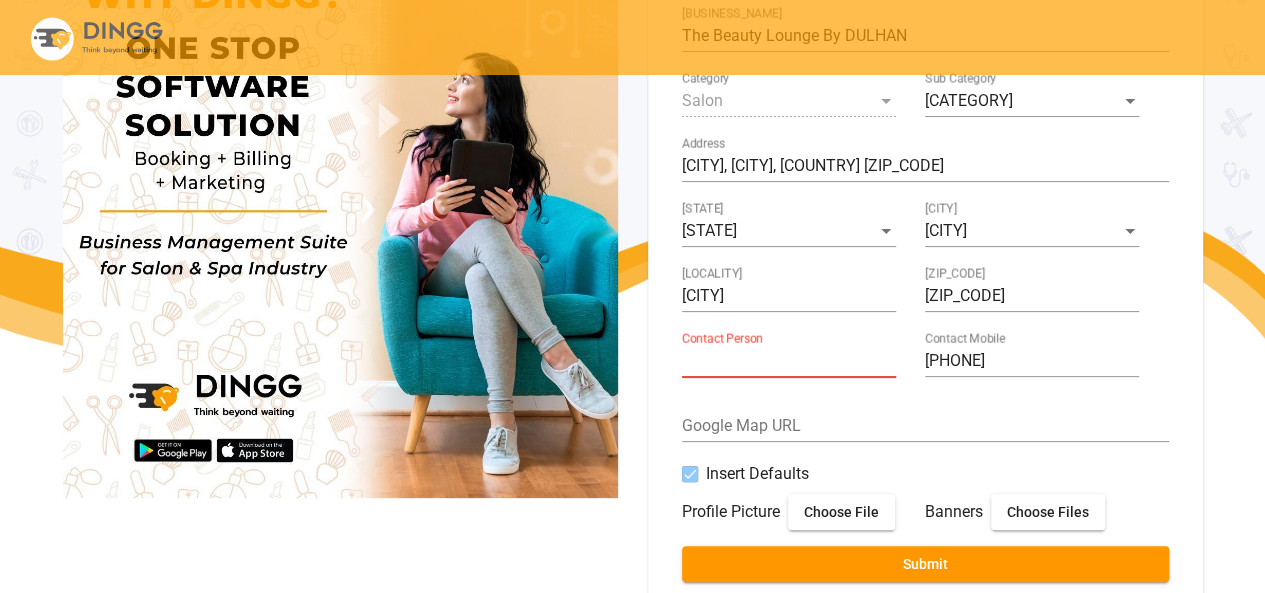 click on "Contact Person" at bounding box center (789, 361) 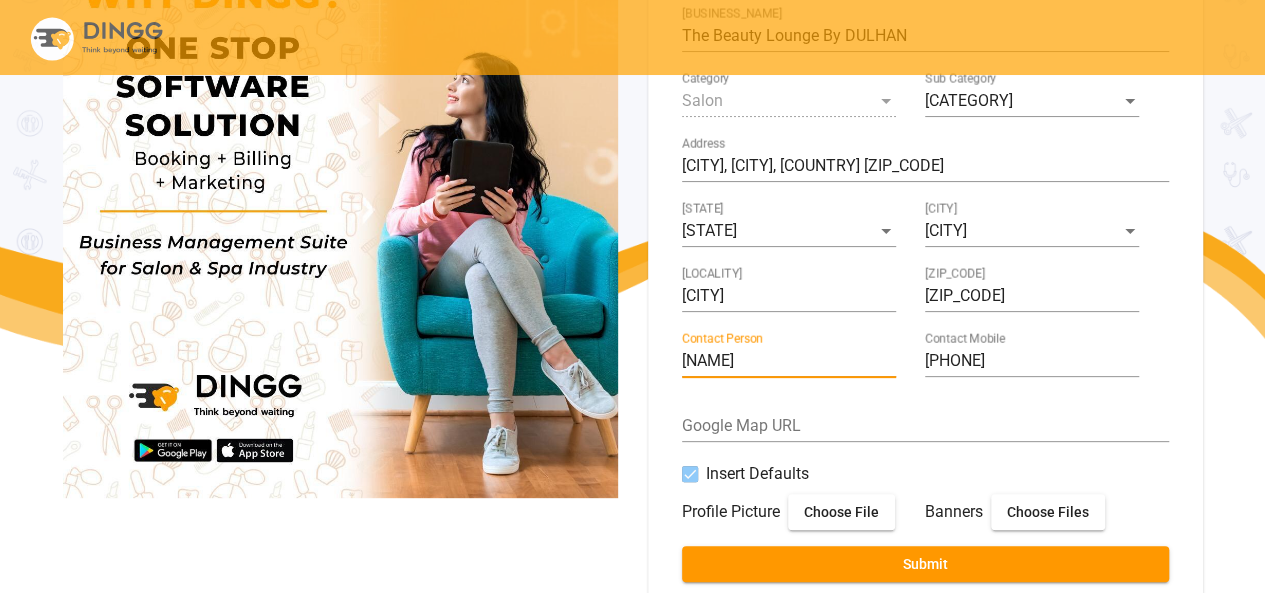 type on "[NAME]" 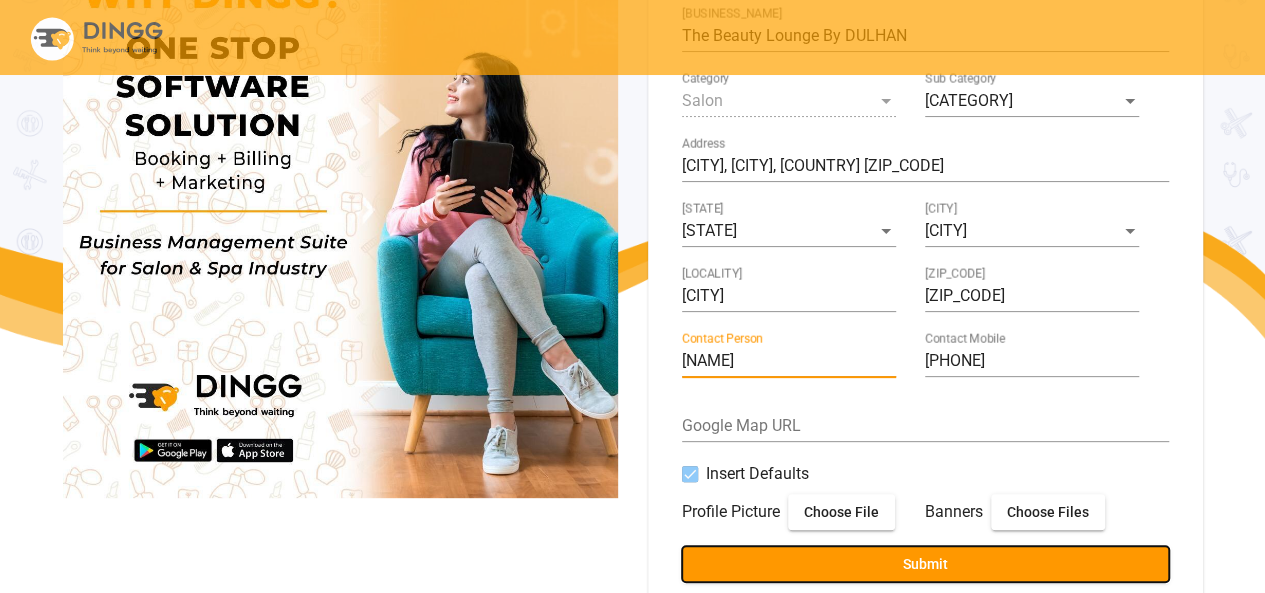 click on "Submit" at bounding box center [925, 564] 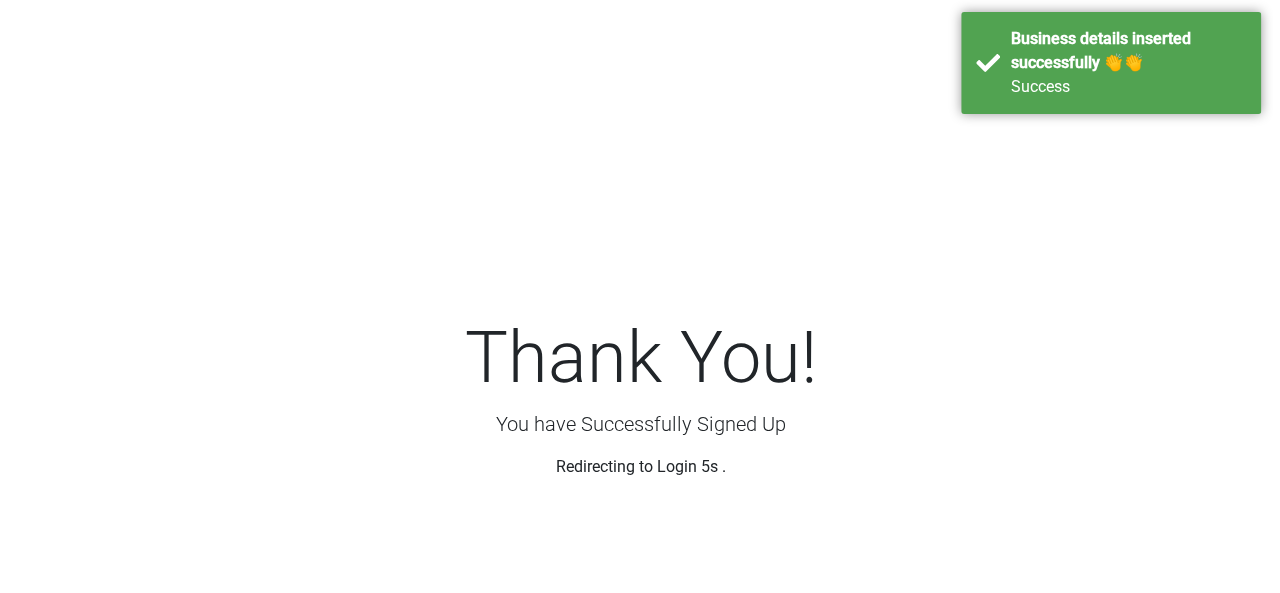scroll, scrollTop: 0, scrollLeft: 0, axis: both 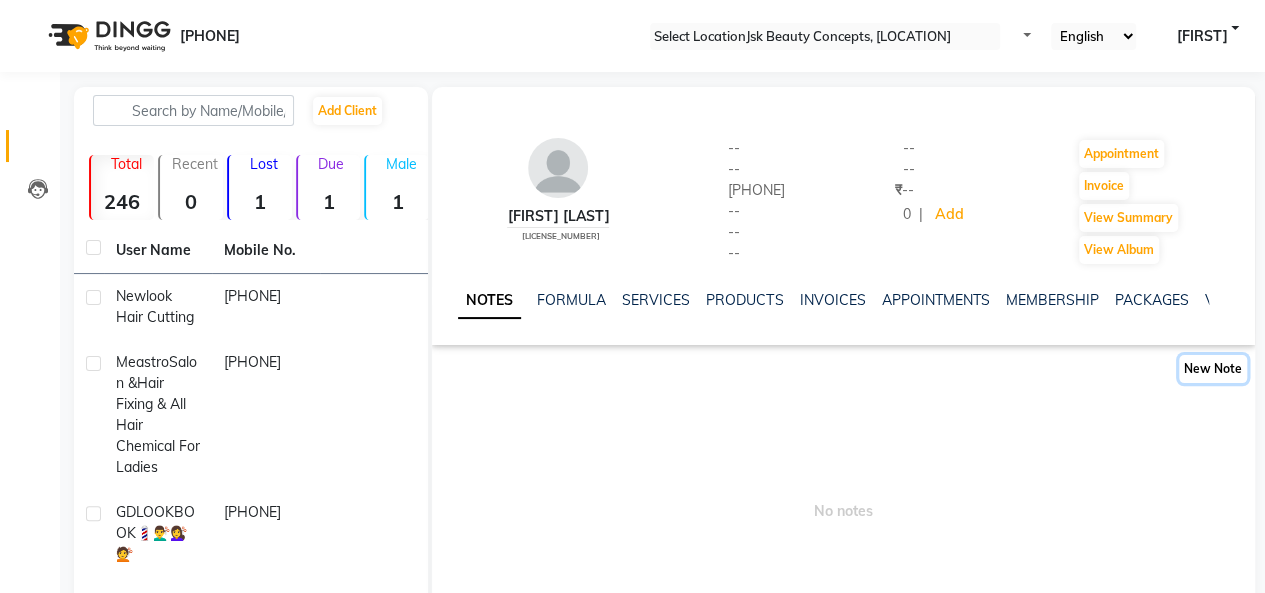 click on "New Note" at bounding box center [1213, 369] 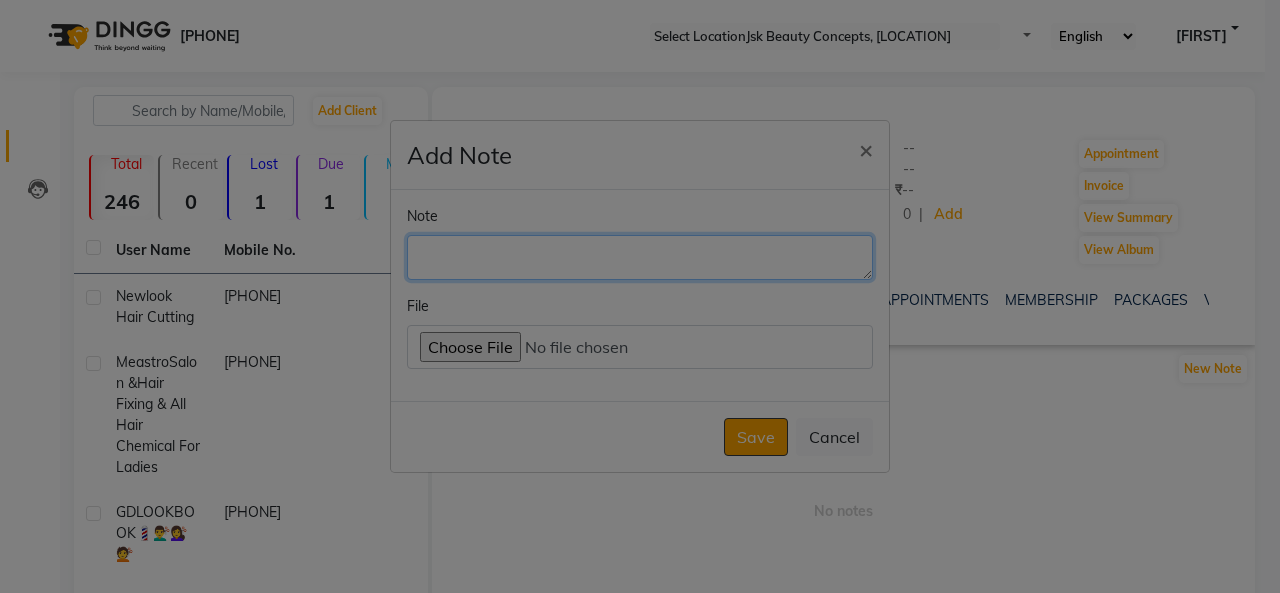 click on "Note" at bounding box center (640, 257) 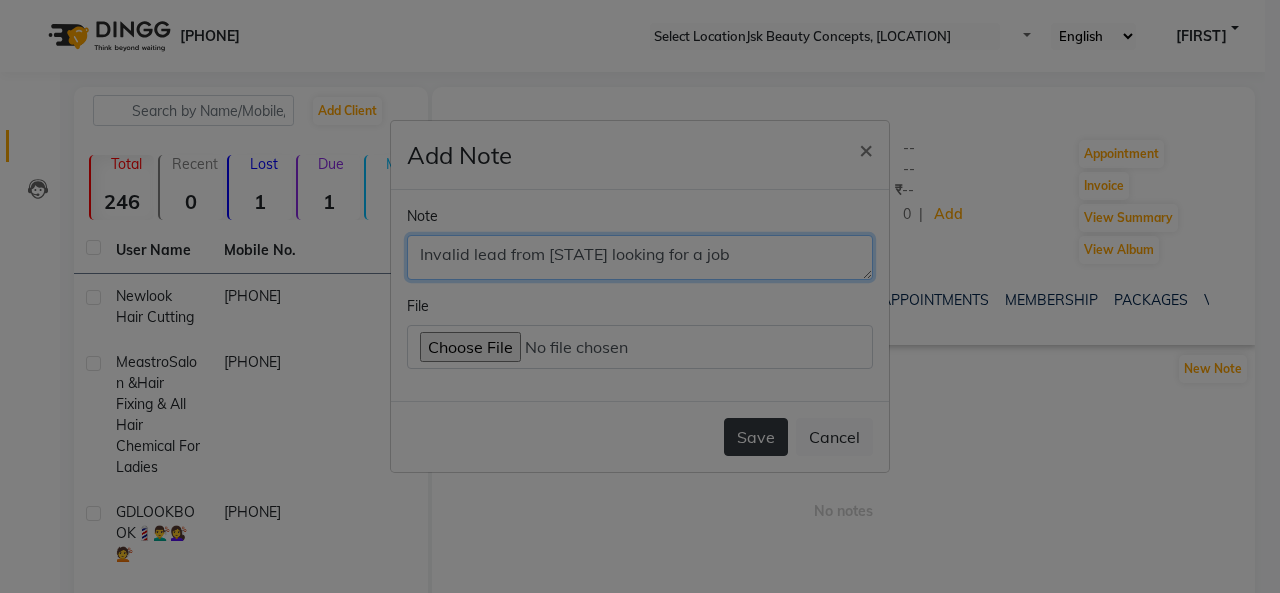 type on "Invalid lead from Maharashtra looking for a job" 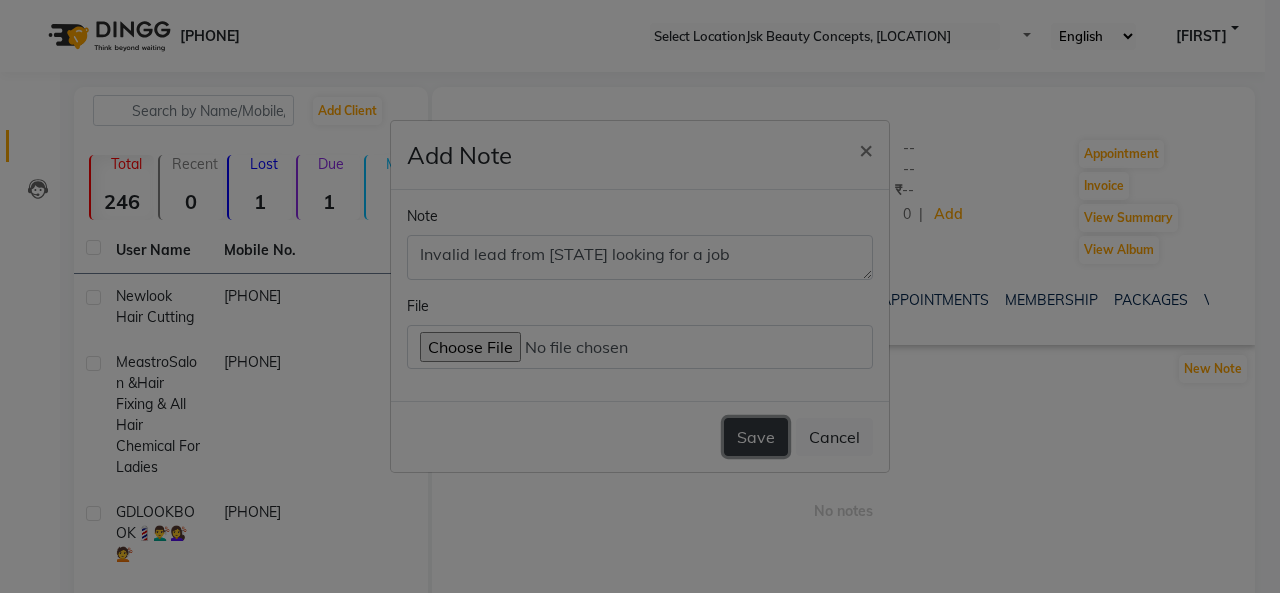 click on "Save" at bounding box center [756, 437] 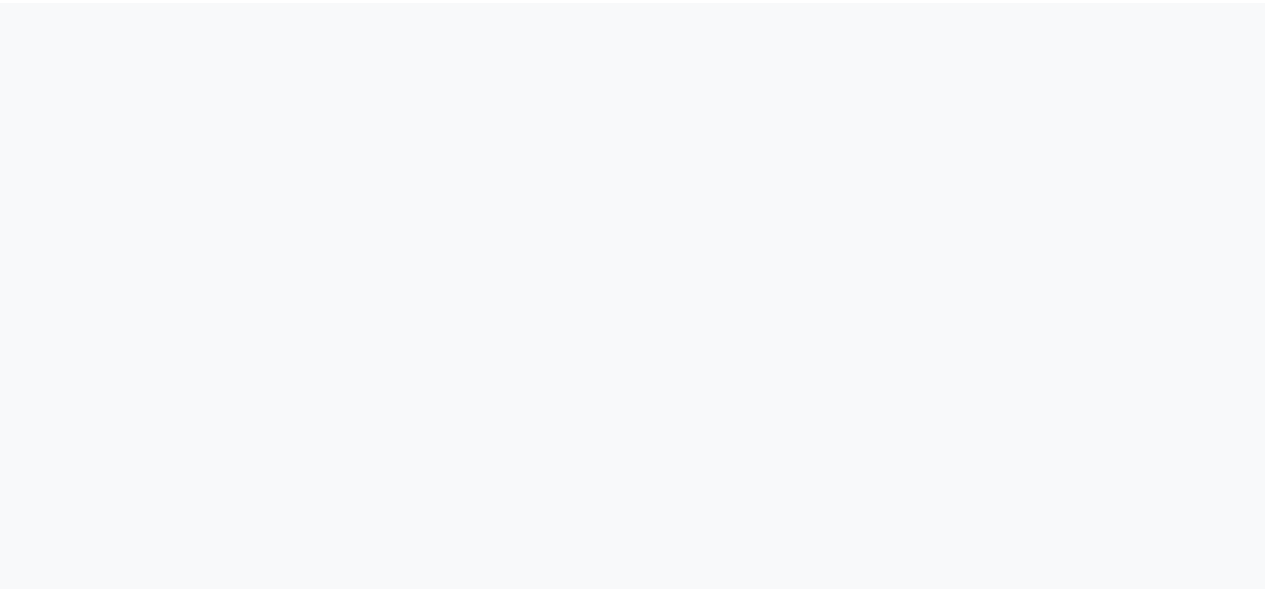 scroll, scrollTop: 0, scrollLeft: 0, axis: both 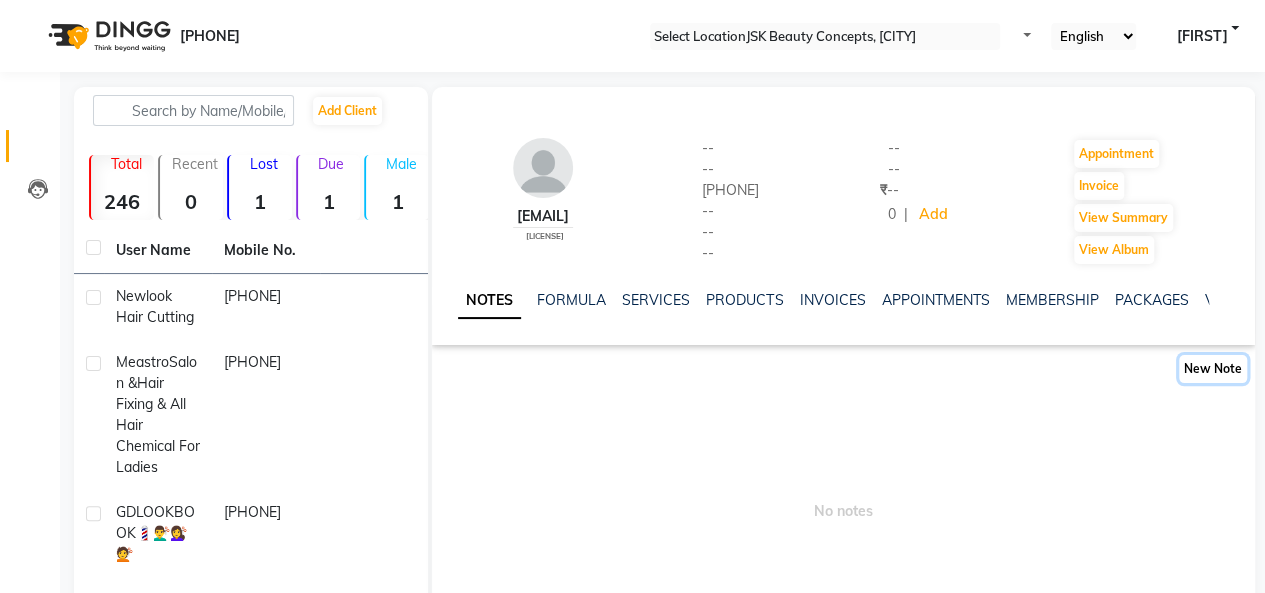 click on "New Note" at bounding box center (1213, 369) 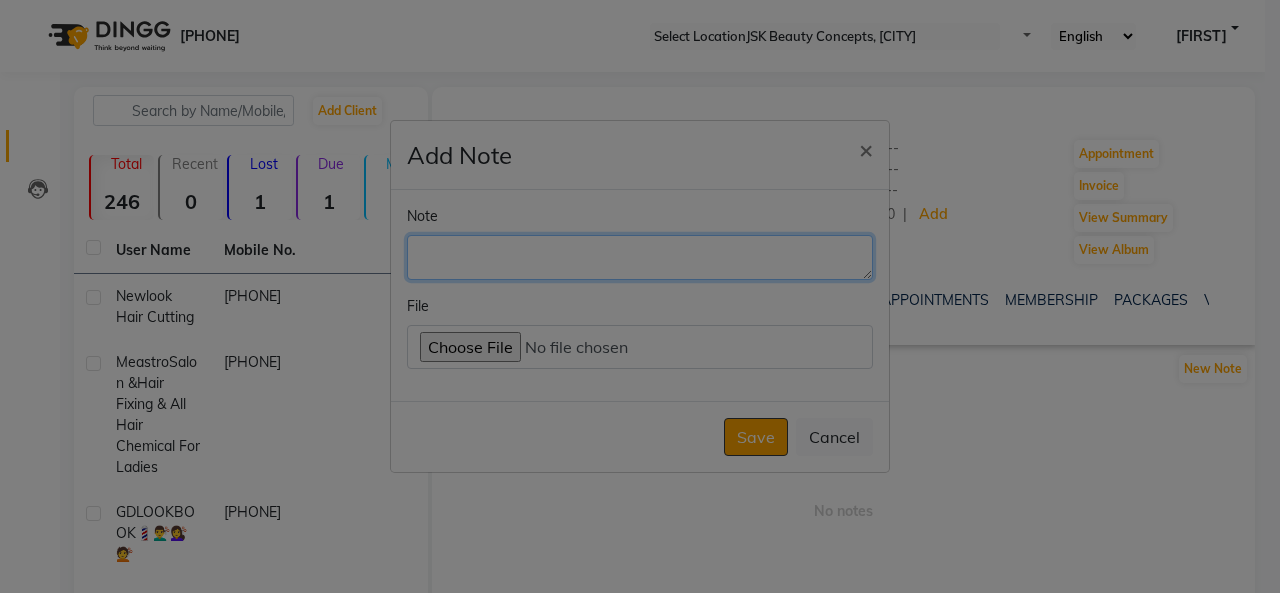 click on "Note" at bounding box center (640, 257) 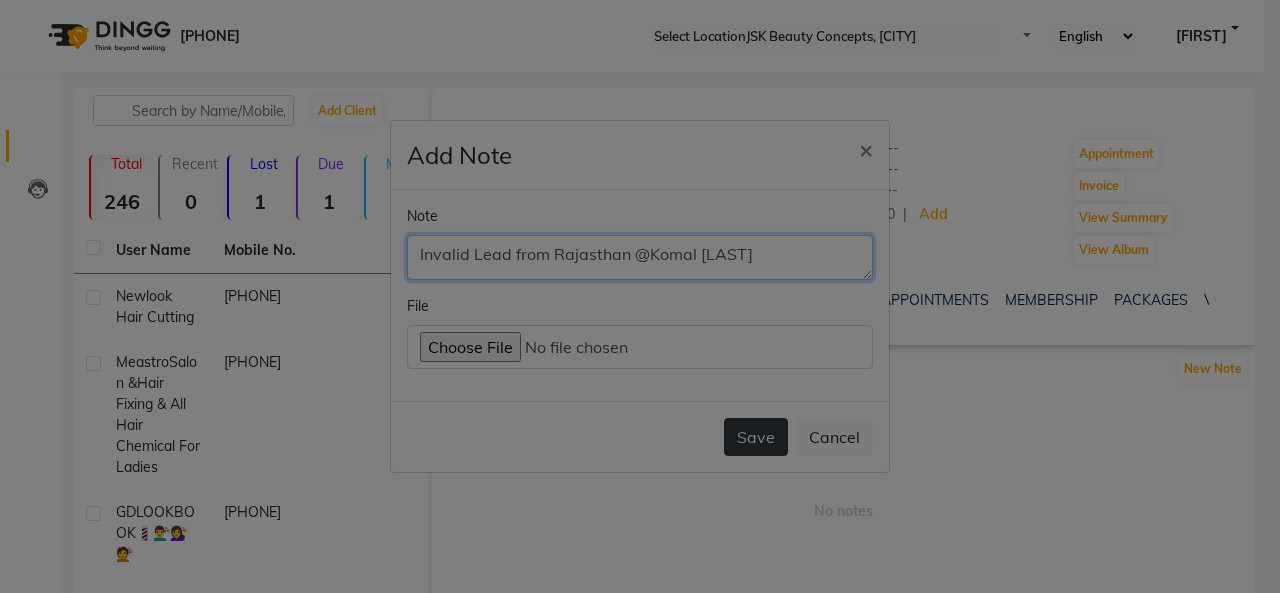 type on "Invalid Lead from Rajasthan @Komal DINGG" 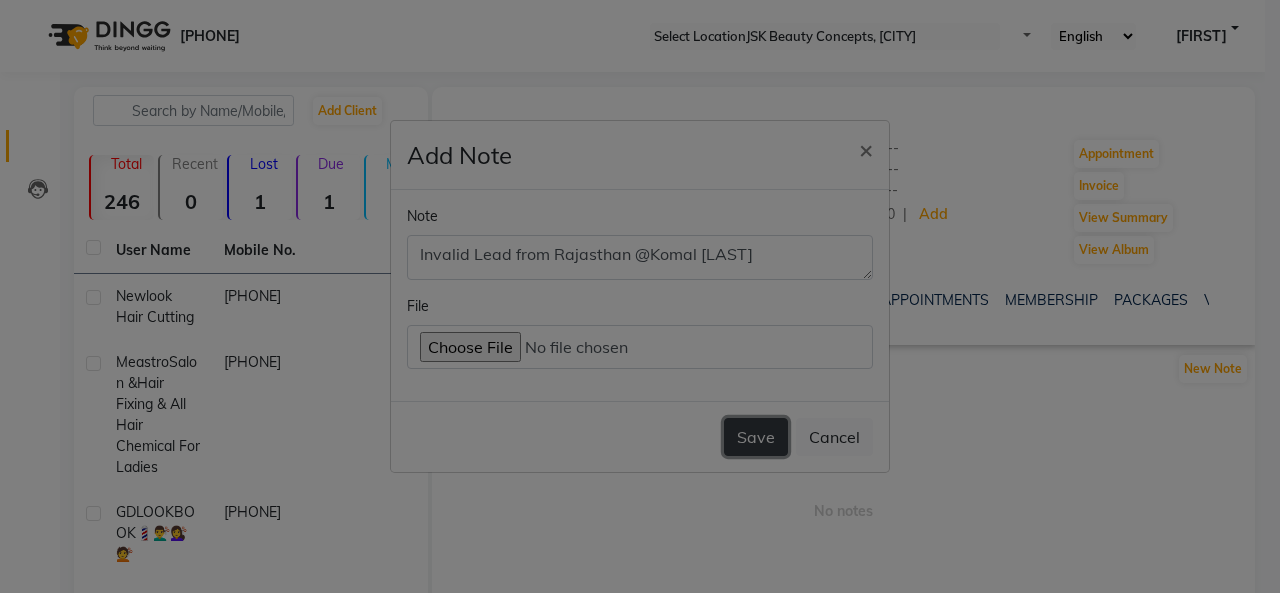 click on "Save" at bounding box center [756, 437] 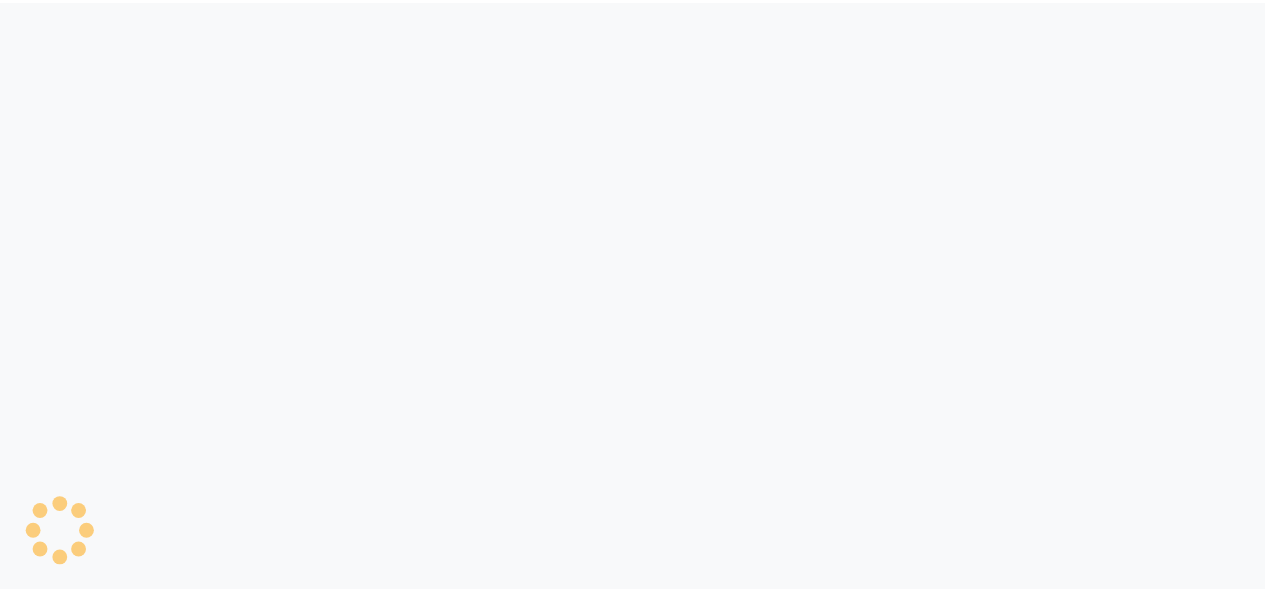 scroll, scrollTop: 0, scrollLeft: 0, axis: both 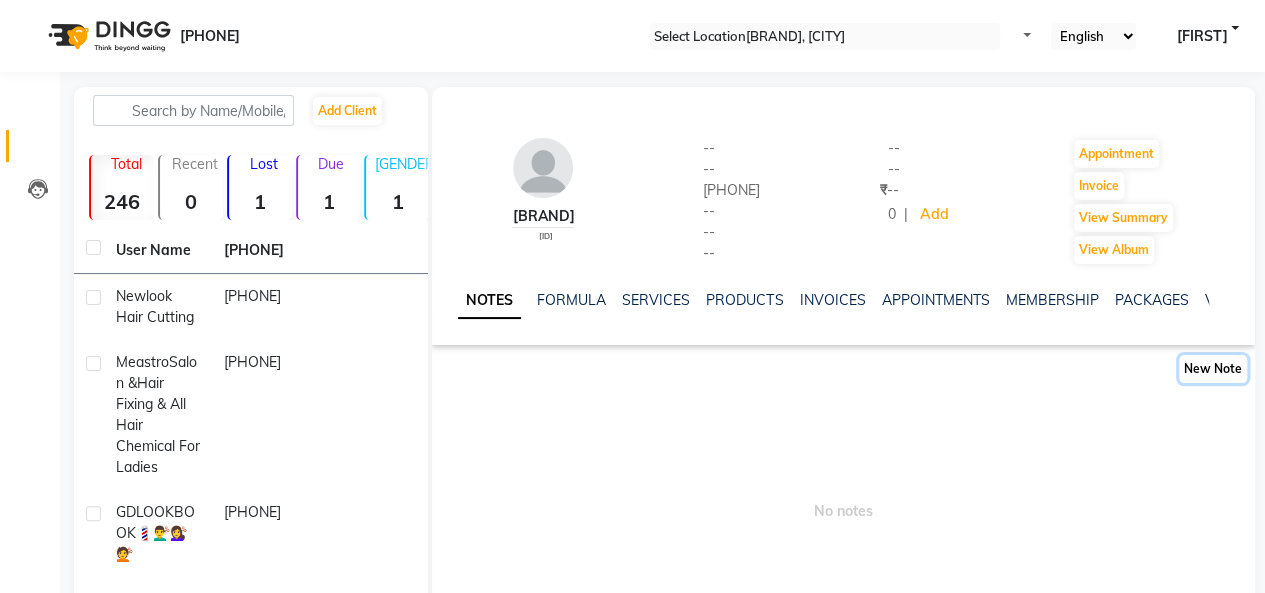 click on "New Note" at bounding box center [1213, 369] 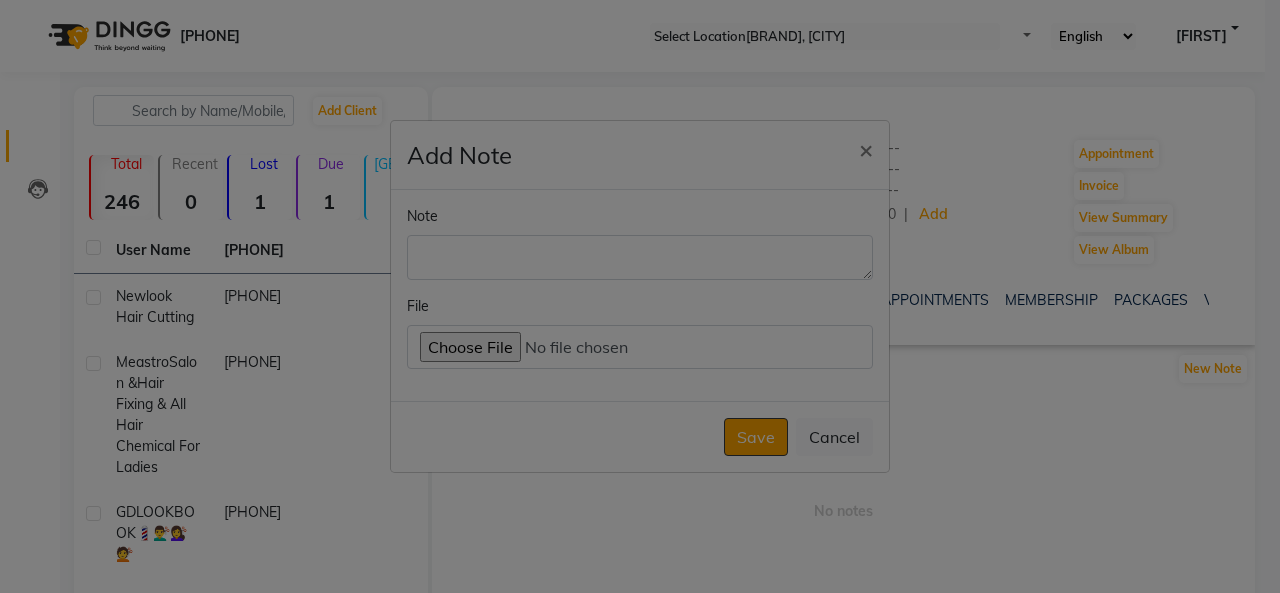 type 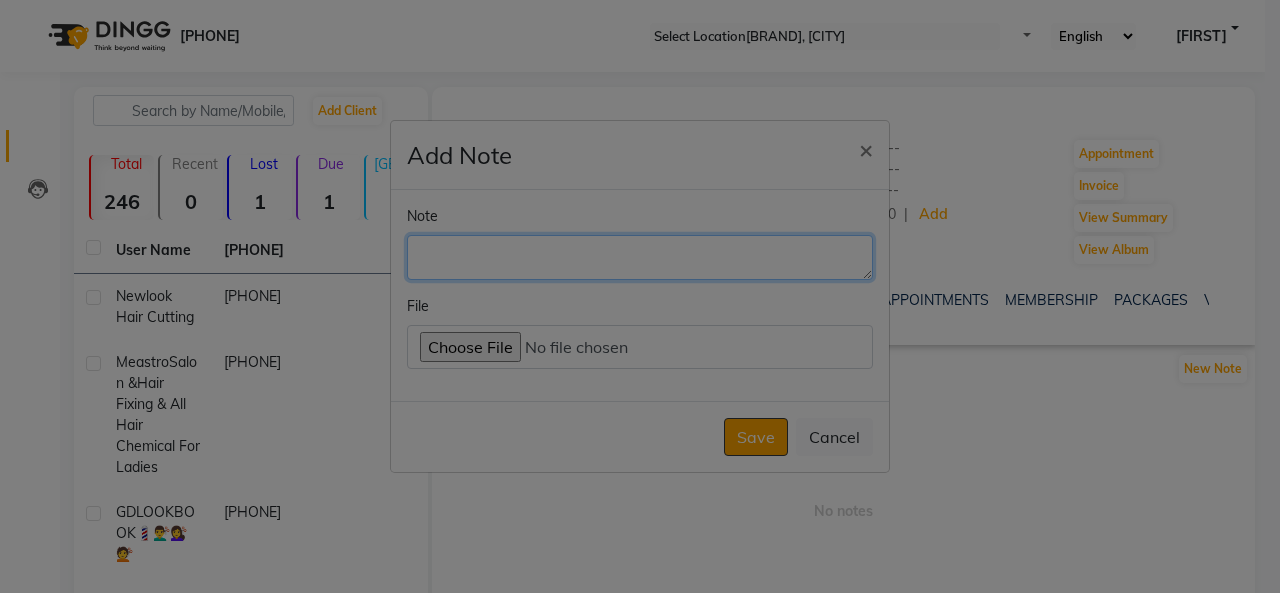 click on "Note" at bounding box center [640, 257] 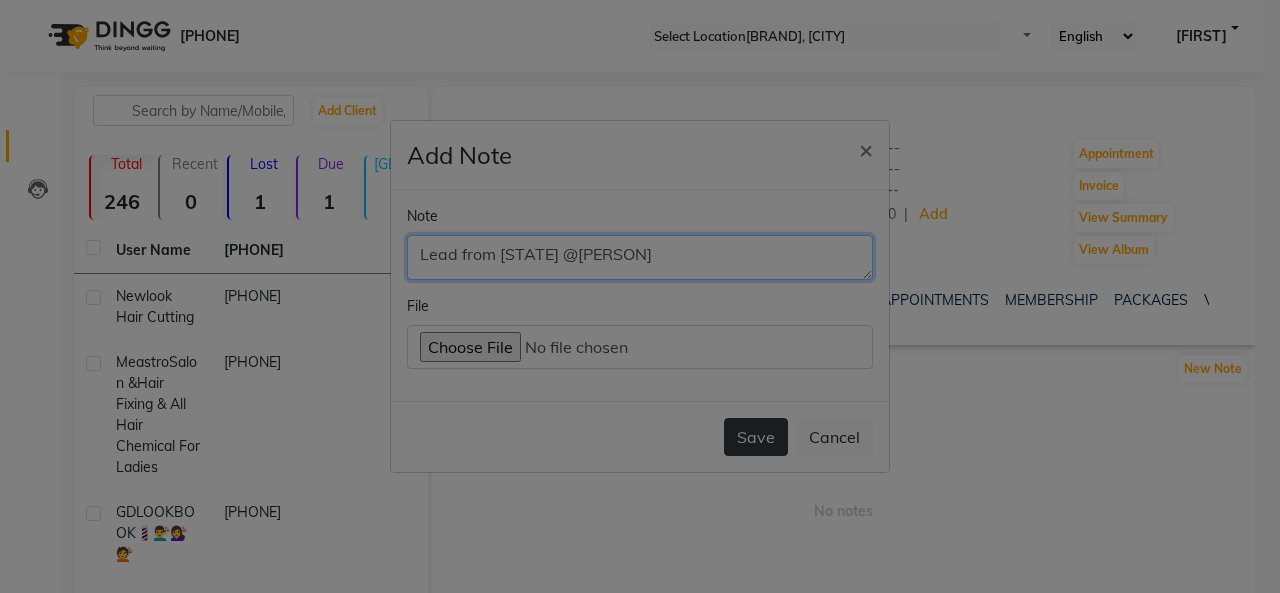 type on "Lead from Gujarat @Aayush DINGG" 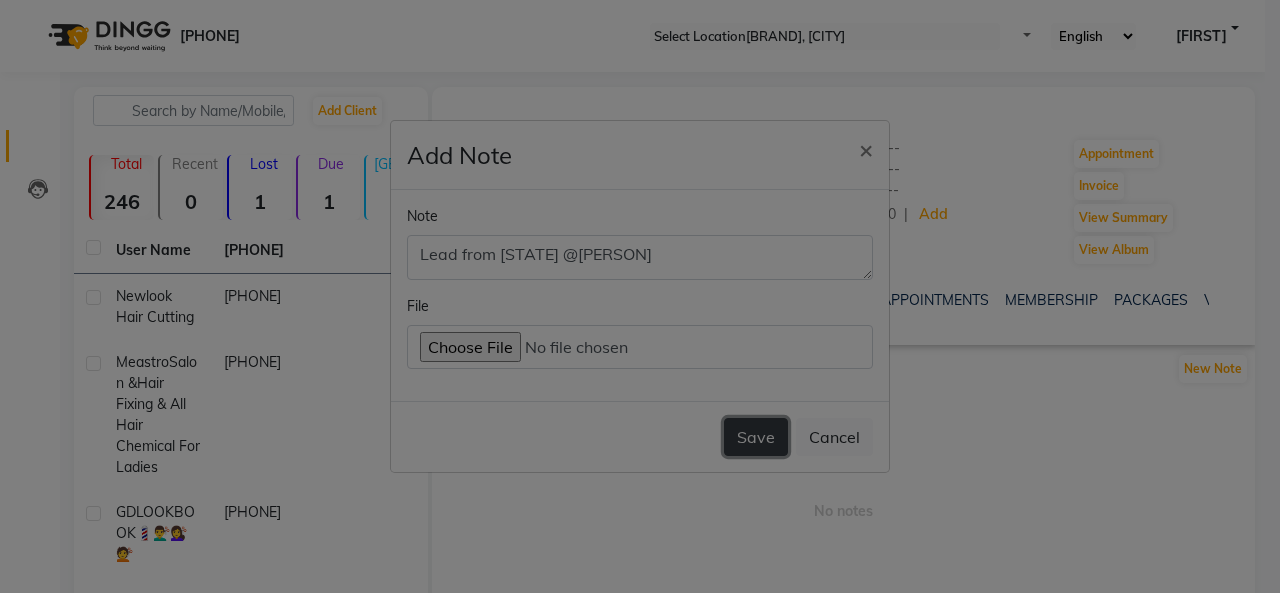click on "Save" at bounding box center [756, 437] 